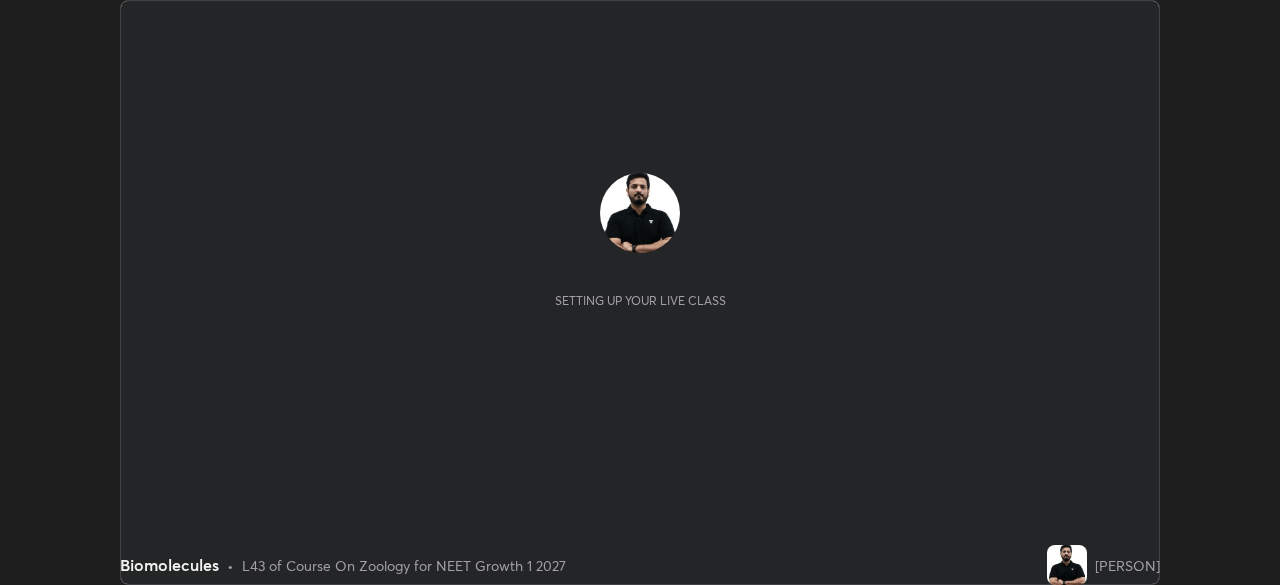 scroll, scrollTop: 0, scrollLeft: 0, axis: both 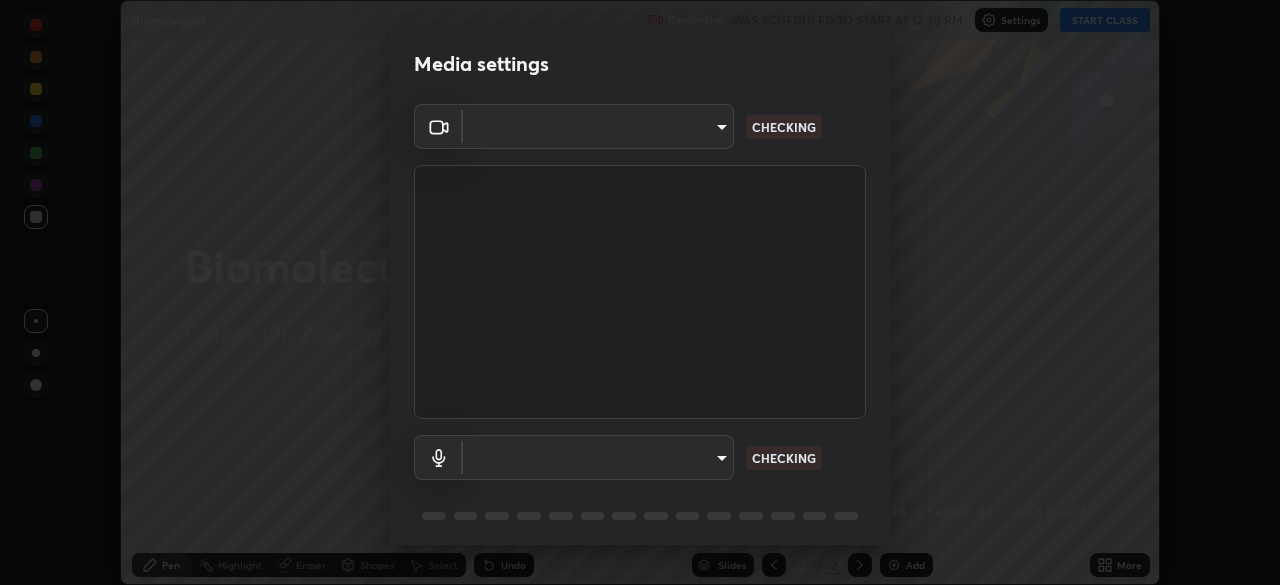 type on "1e49b53be58bf3658c32ba4c8e2538d2601885ca91182b01ba969948c87b8f29" 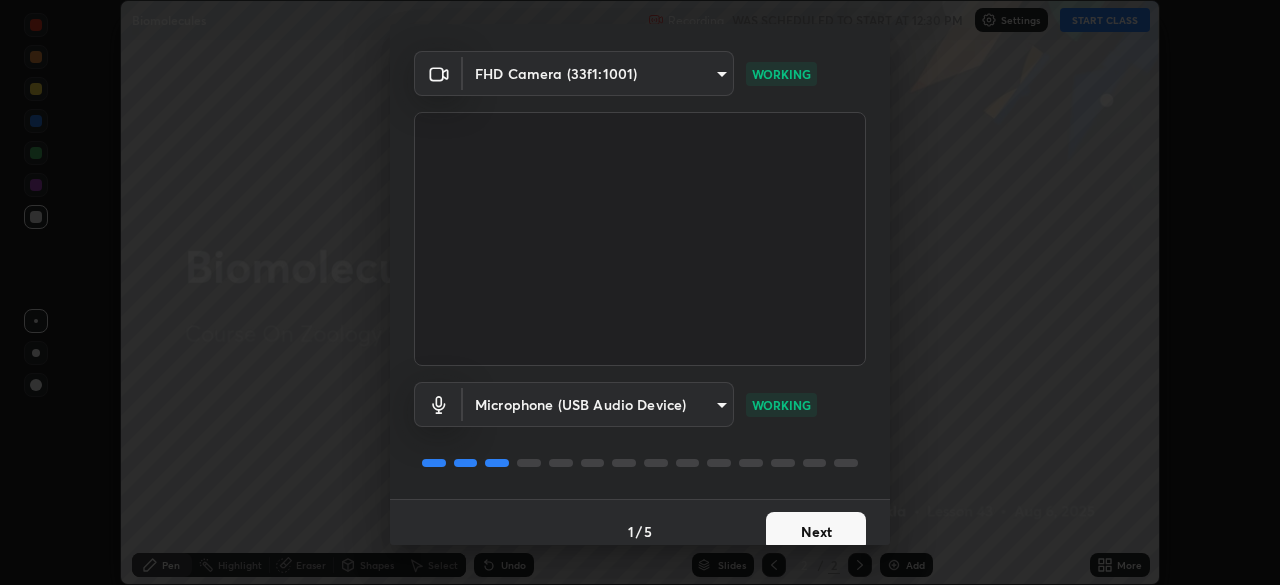 scroll, scrollTop: 71, scrollLeft: 0, axis: vertical 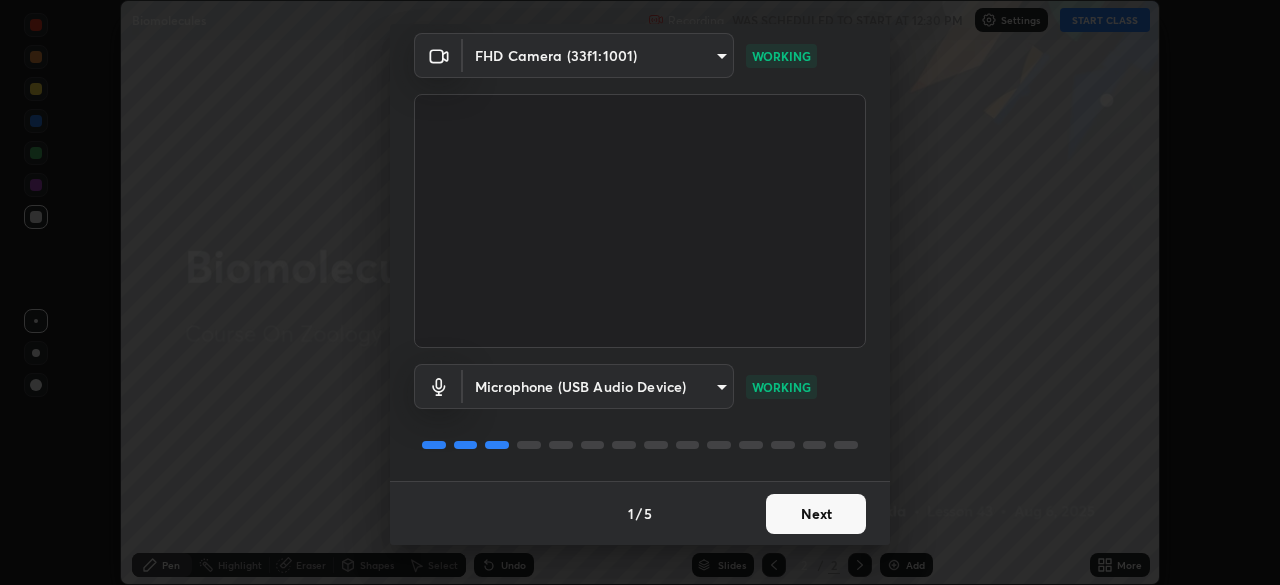 click on "Next" at bounding box center (816, 514) 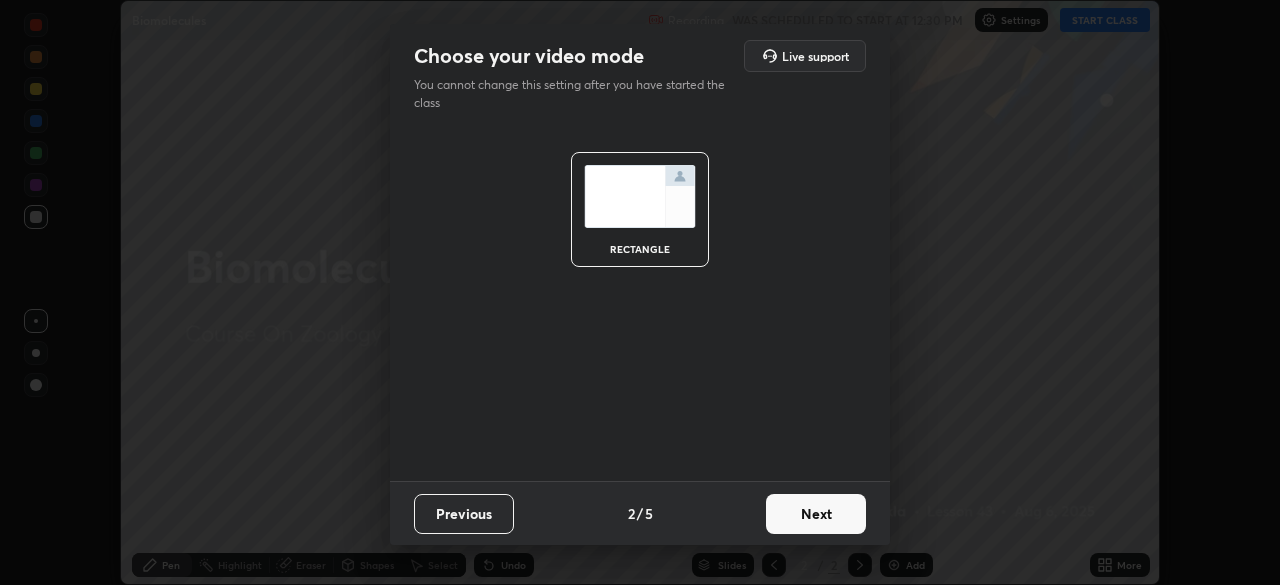 scroll, scrollTop: 0, scrollLeft: 0, axis: both 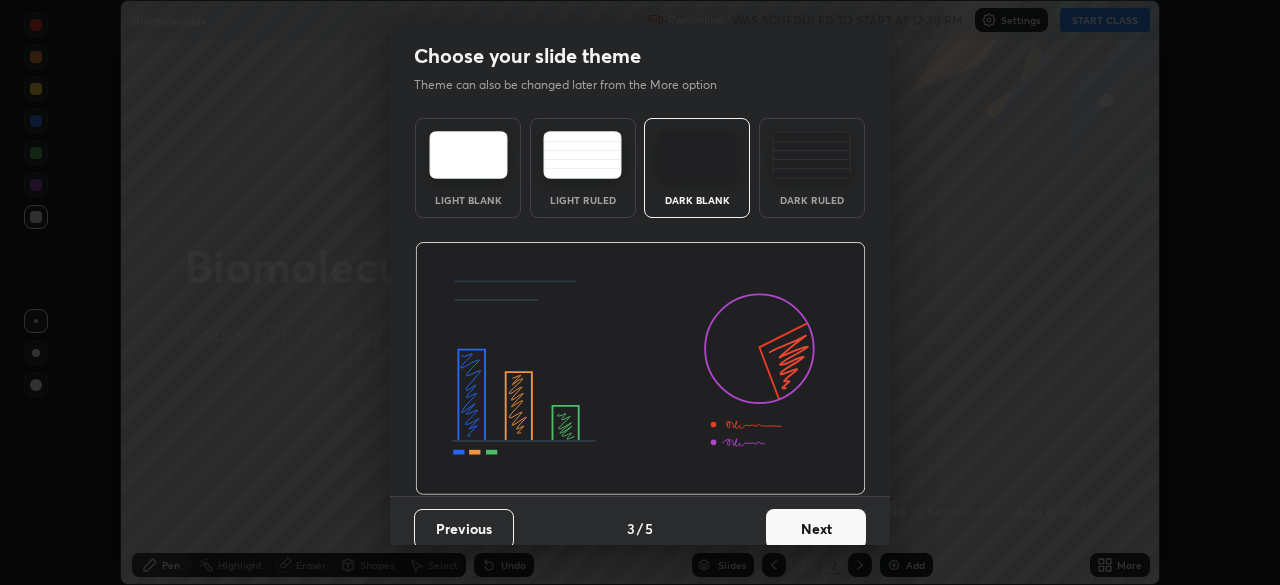 click on "Next" at bounding box center [816, 529] 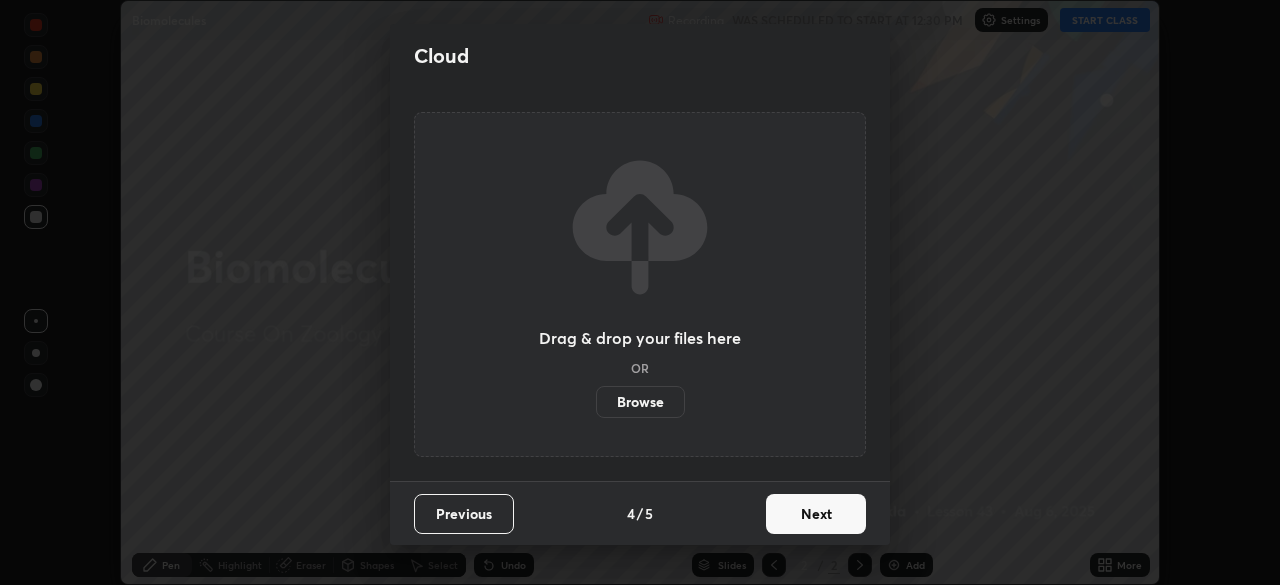 click on "Next" at bounding box center [816, 514] 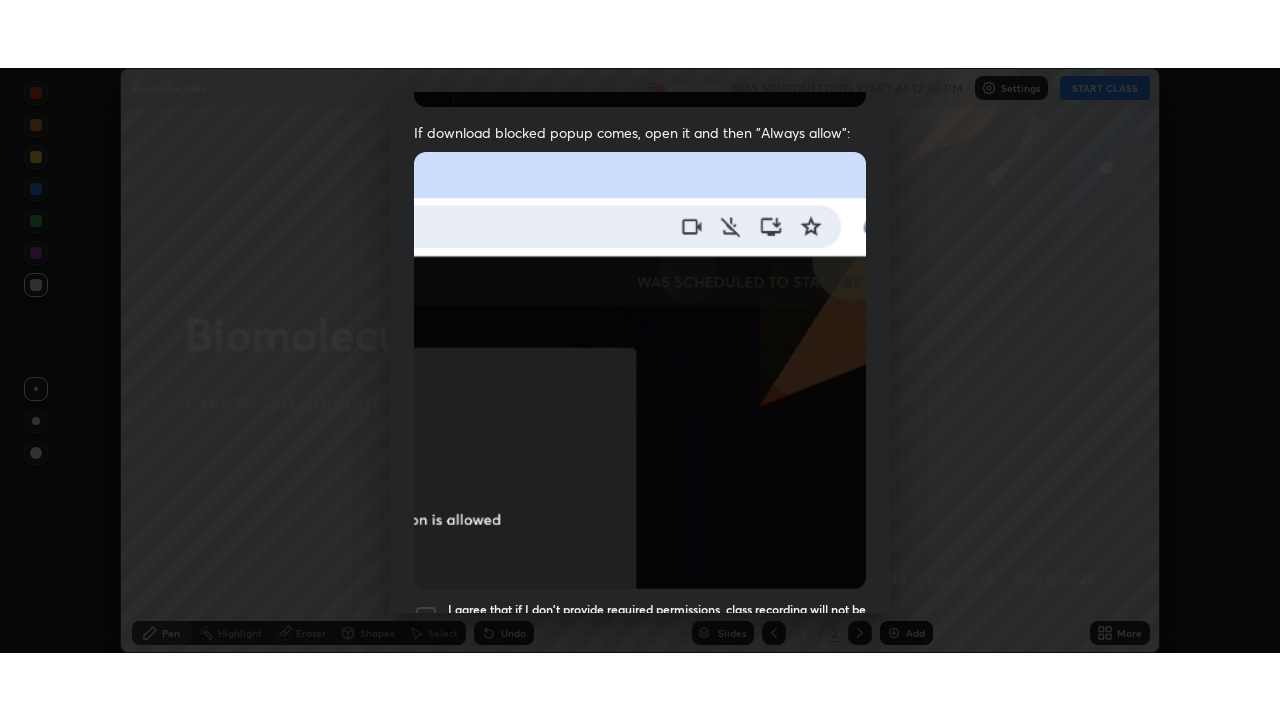 scroll, scrollTop: 479, scrollLeft: 0, axis: vertical 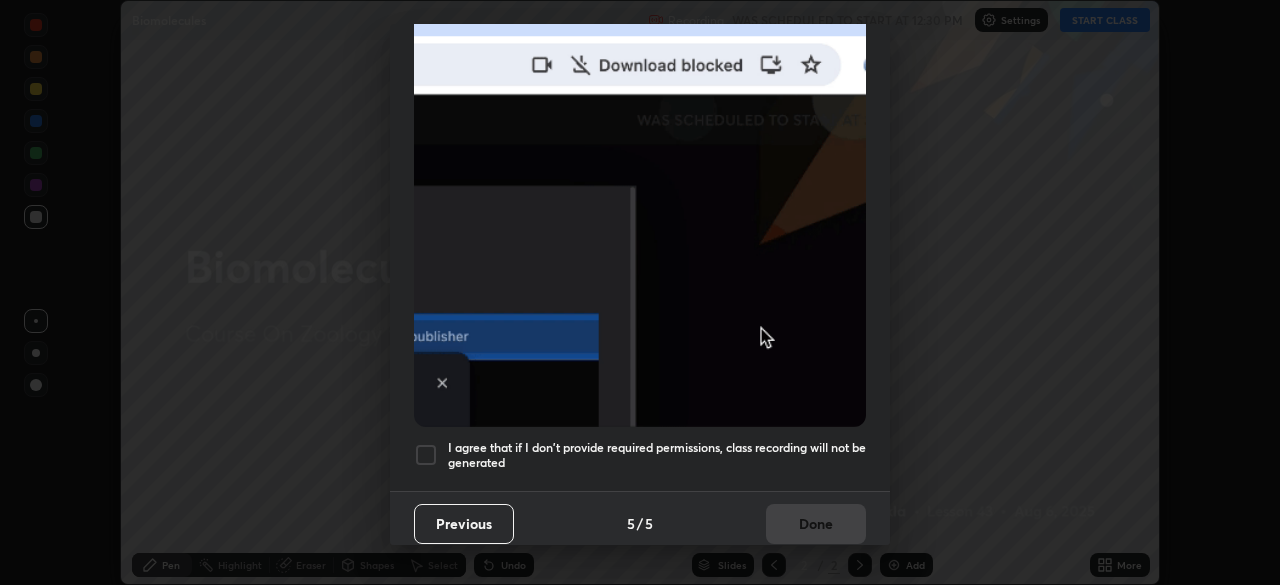 click at bounding box center [426, 455] 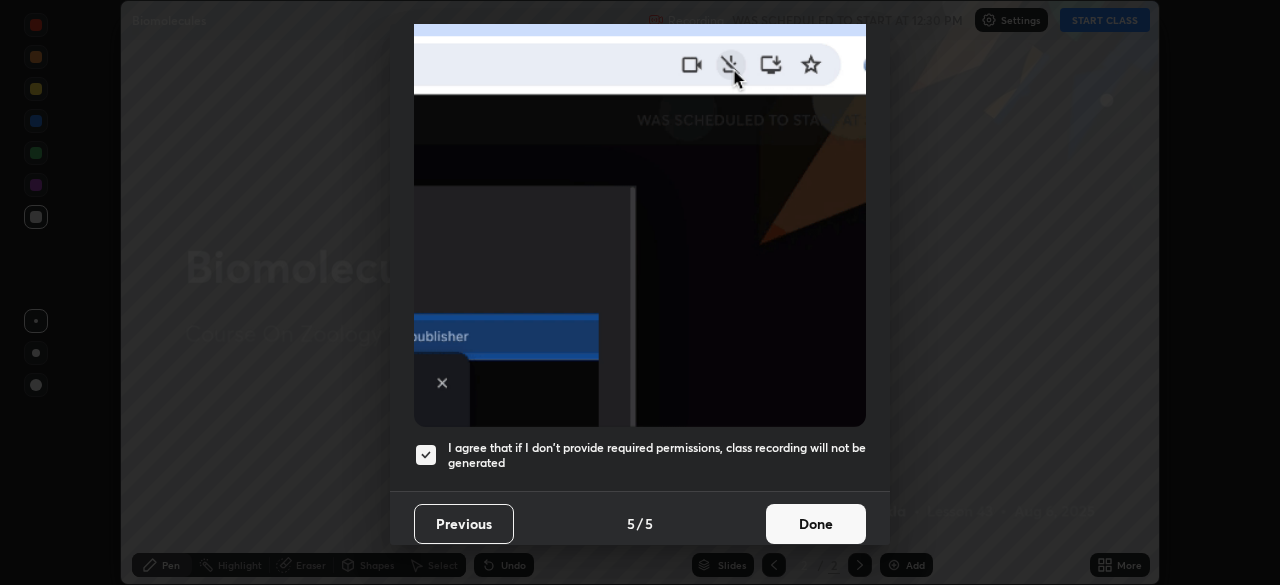 click on "Done" at bounding box center (816, 524) 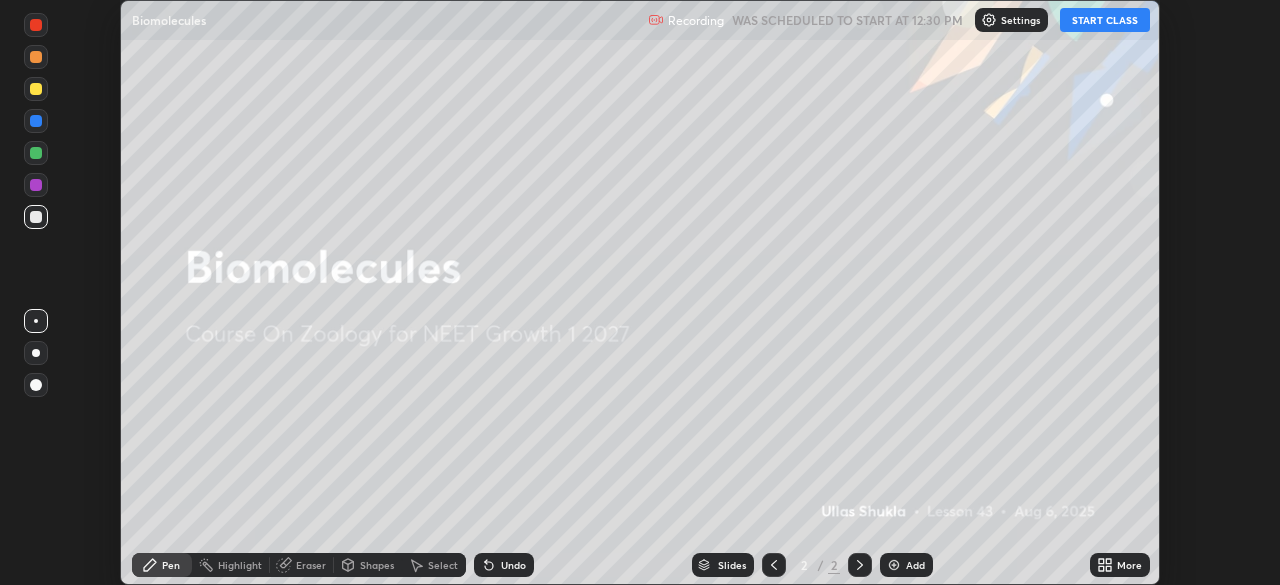 click on "START CLASS" at bounding box center [1105, 20] 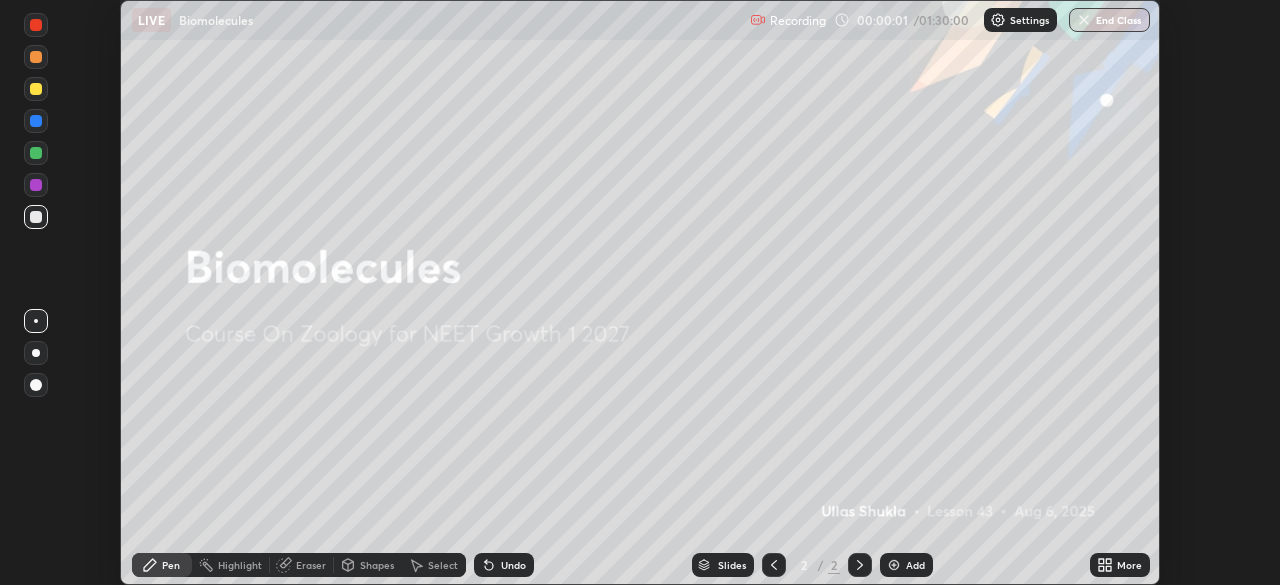 click 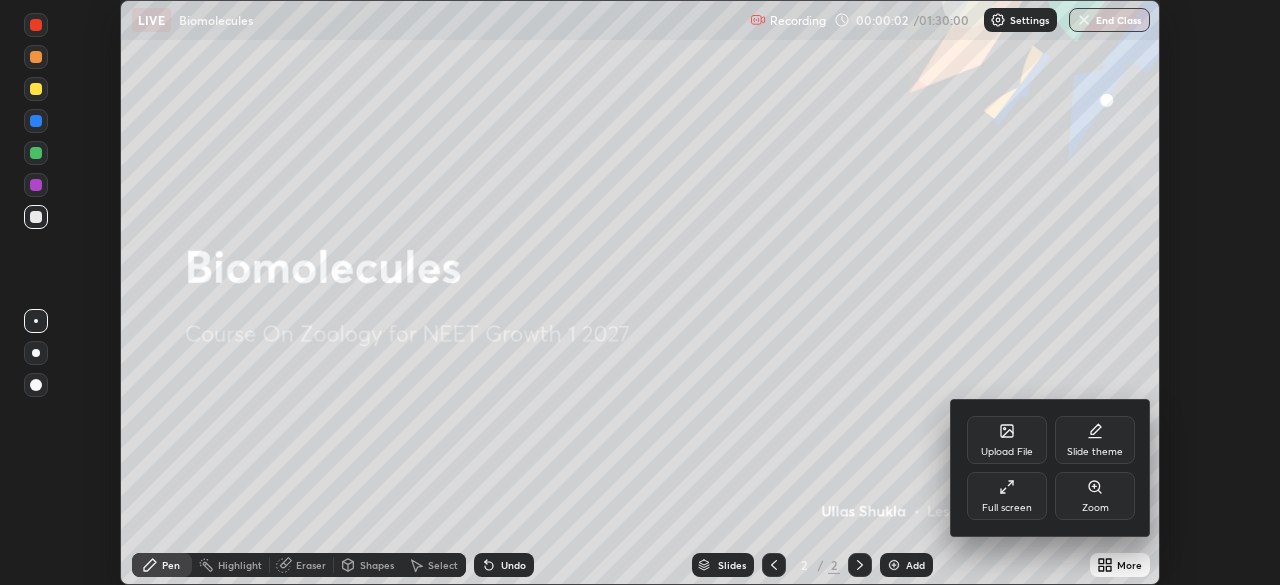 click 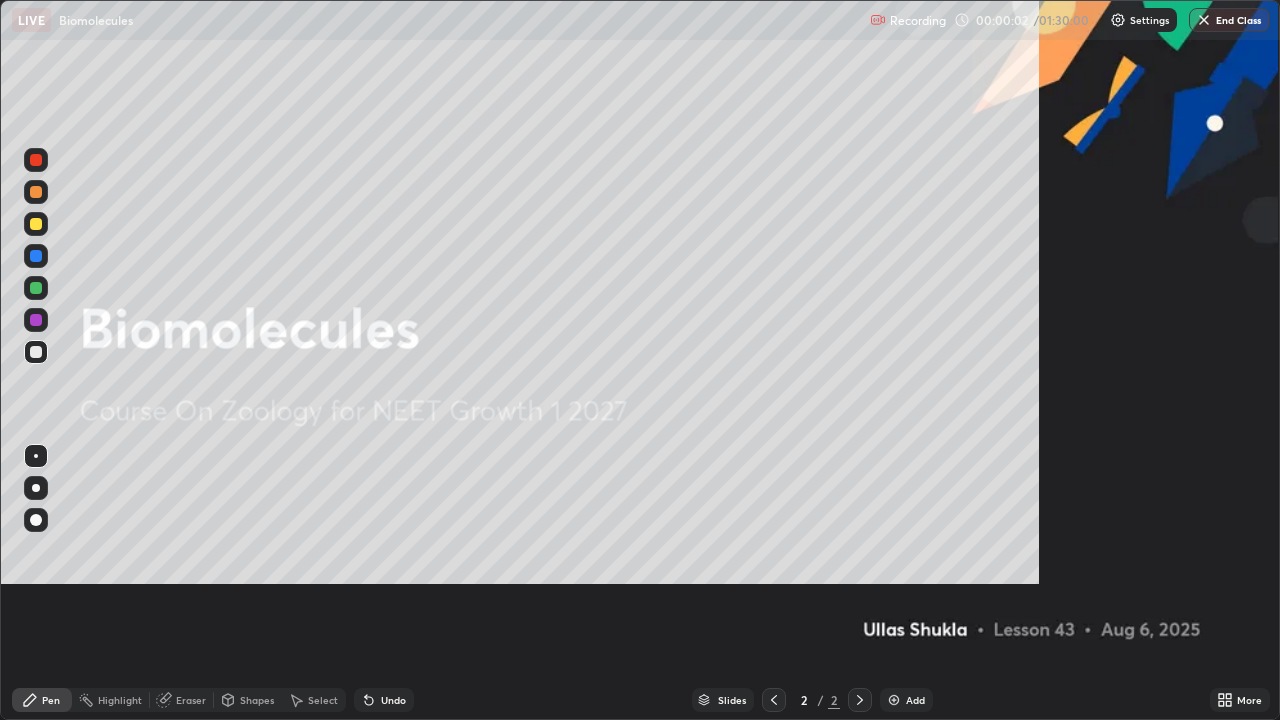 scroll, scrollTop: 99280, scrollLeft: 98720, axis: both 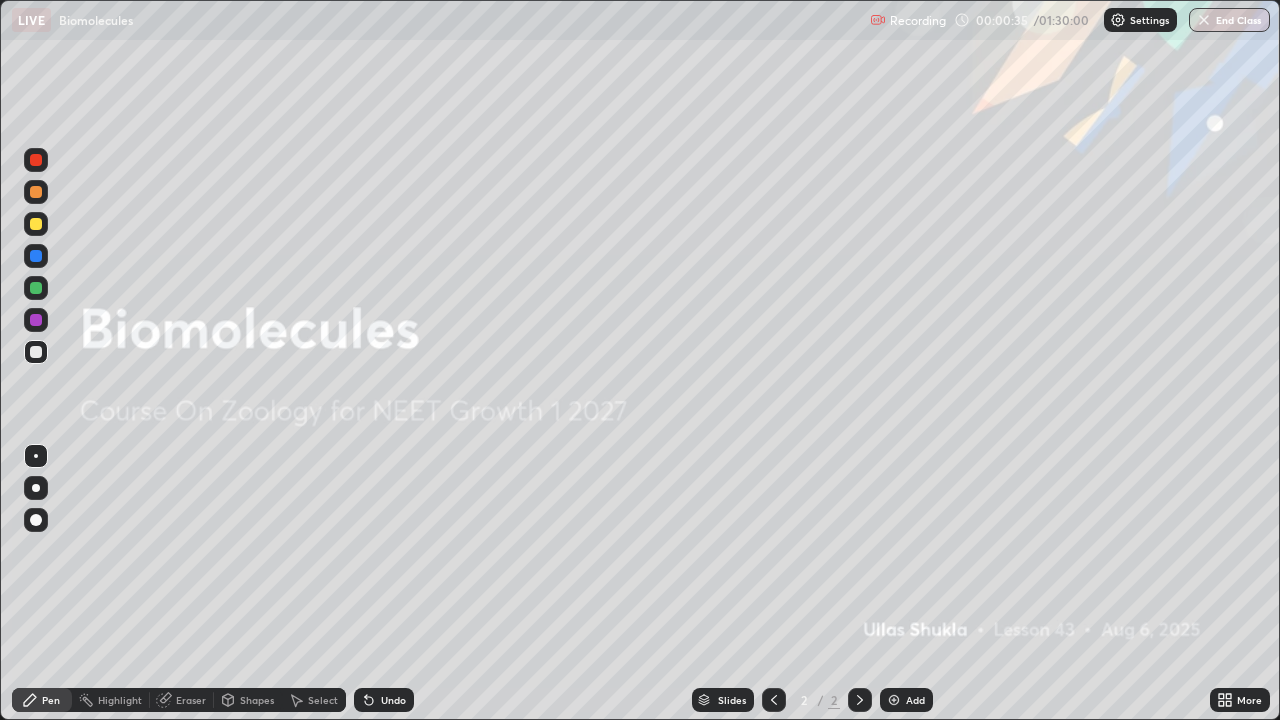 click at bounding box center [894, 700] 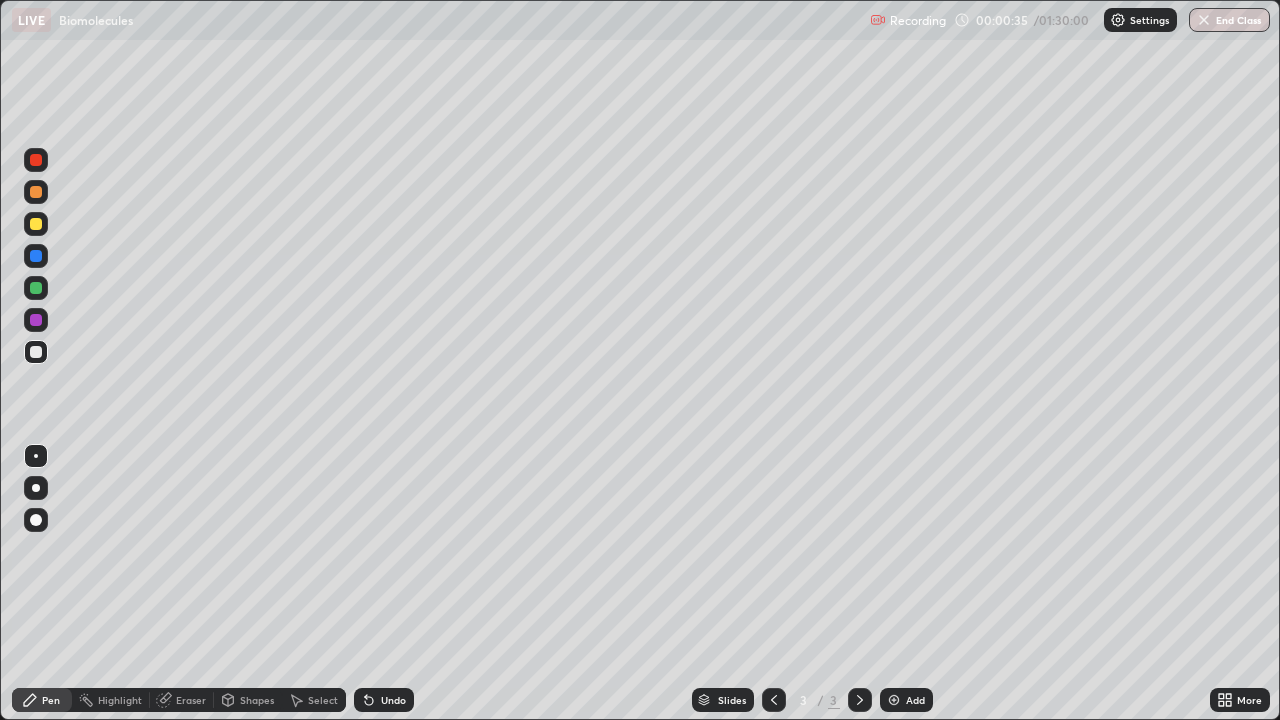 click at bounding box center [894, 700] 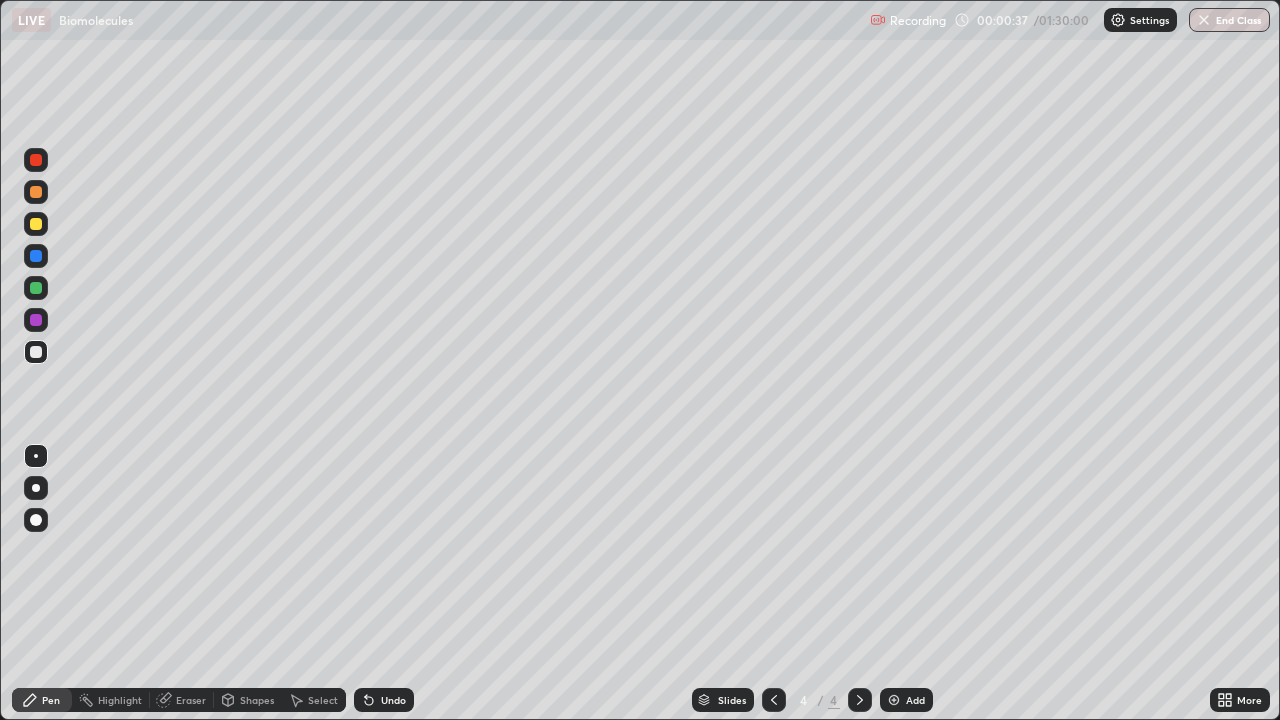 click 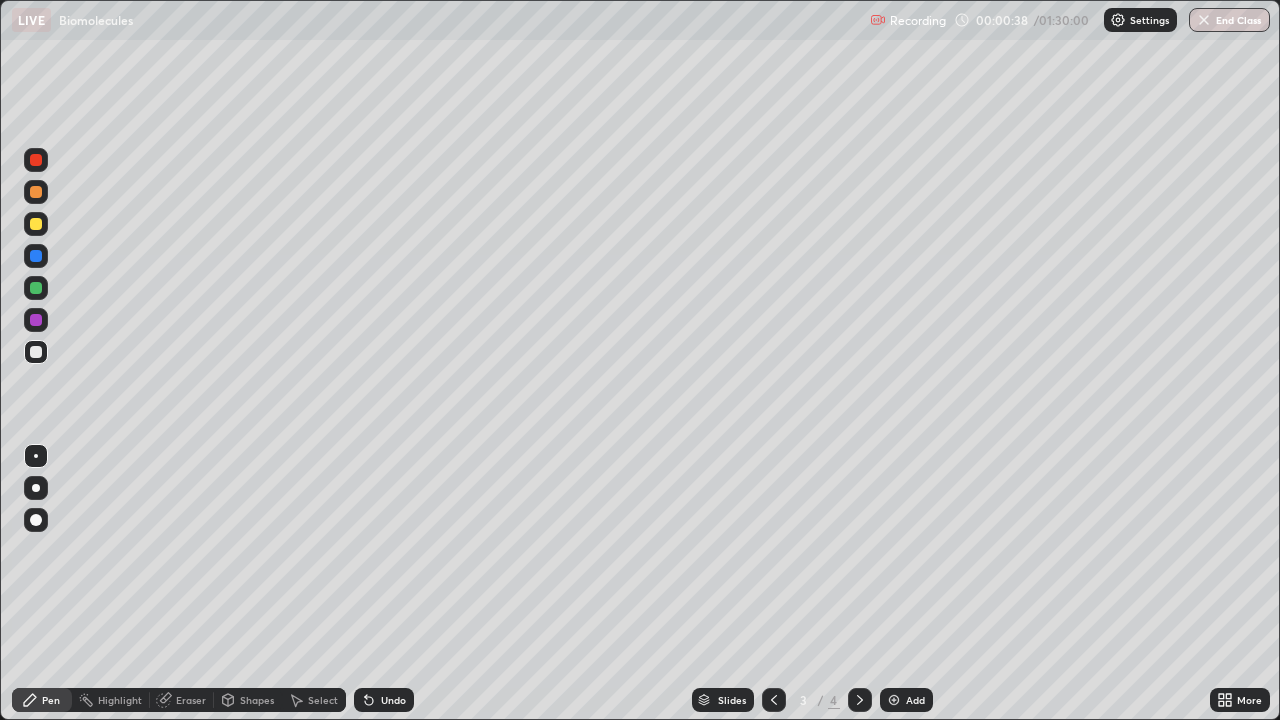 click 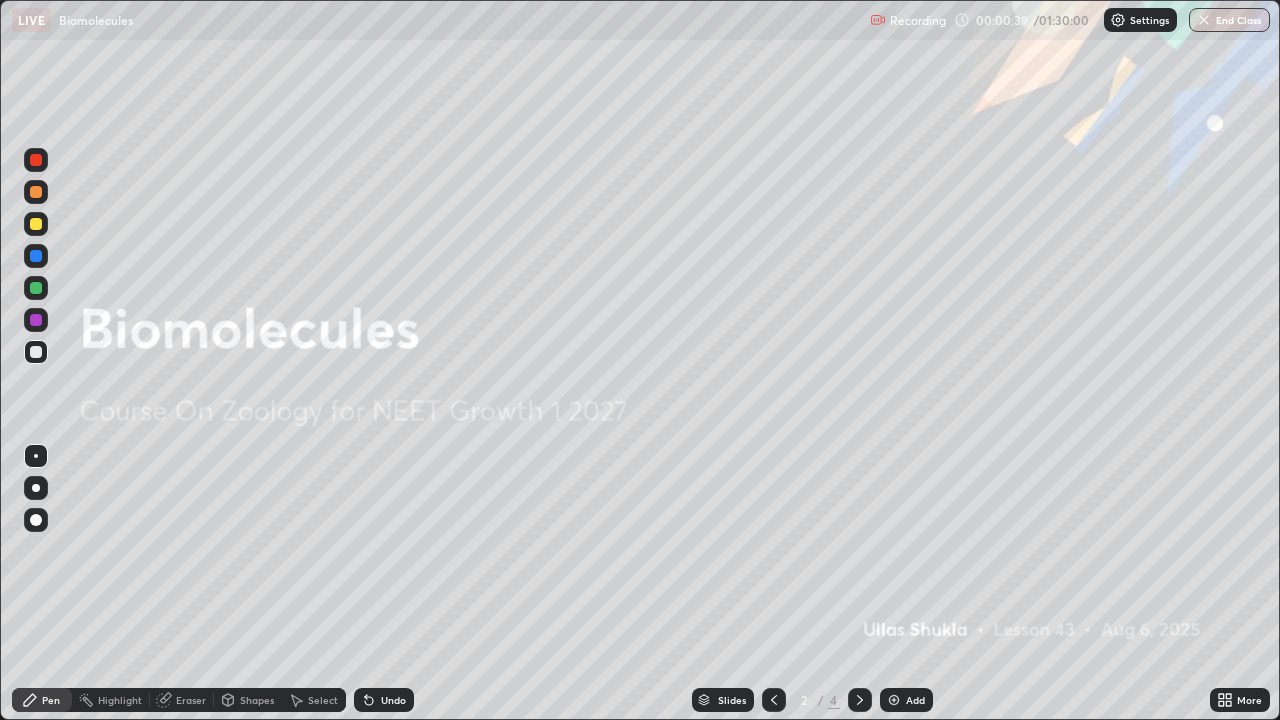 click 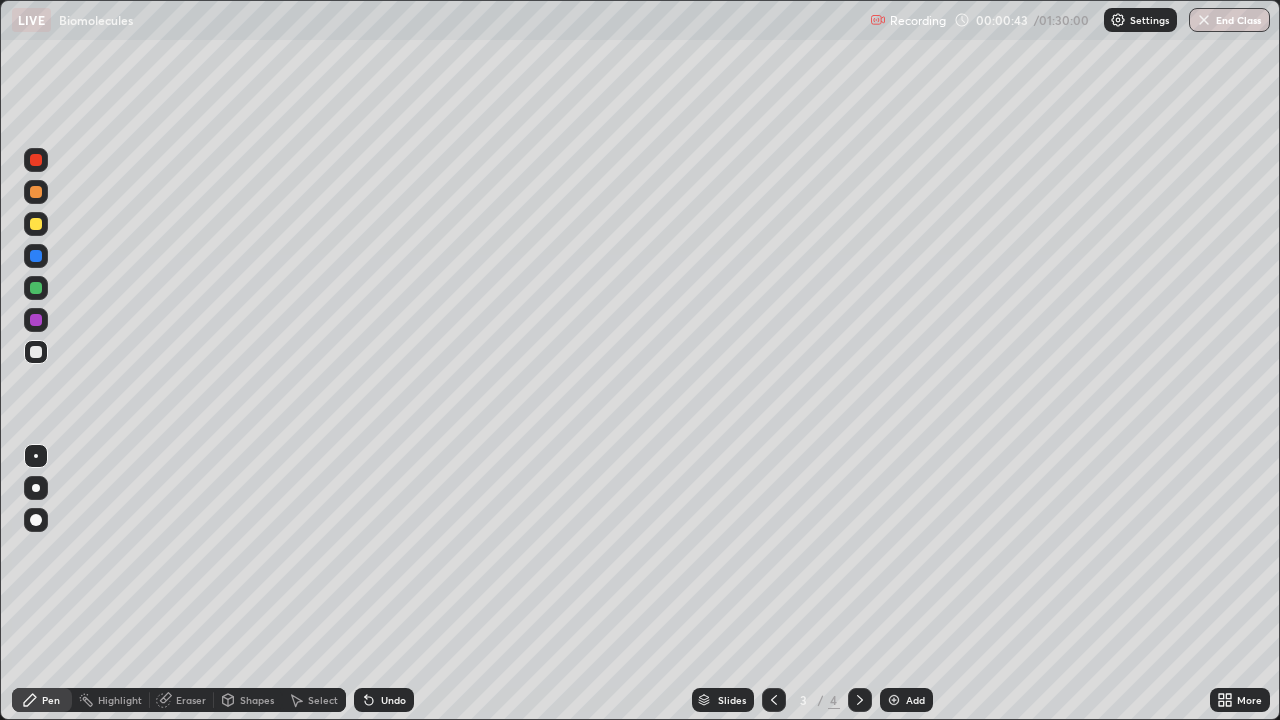 click 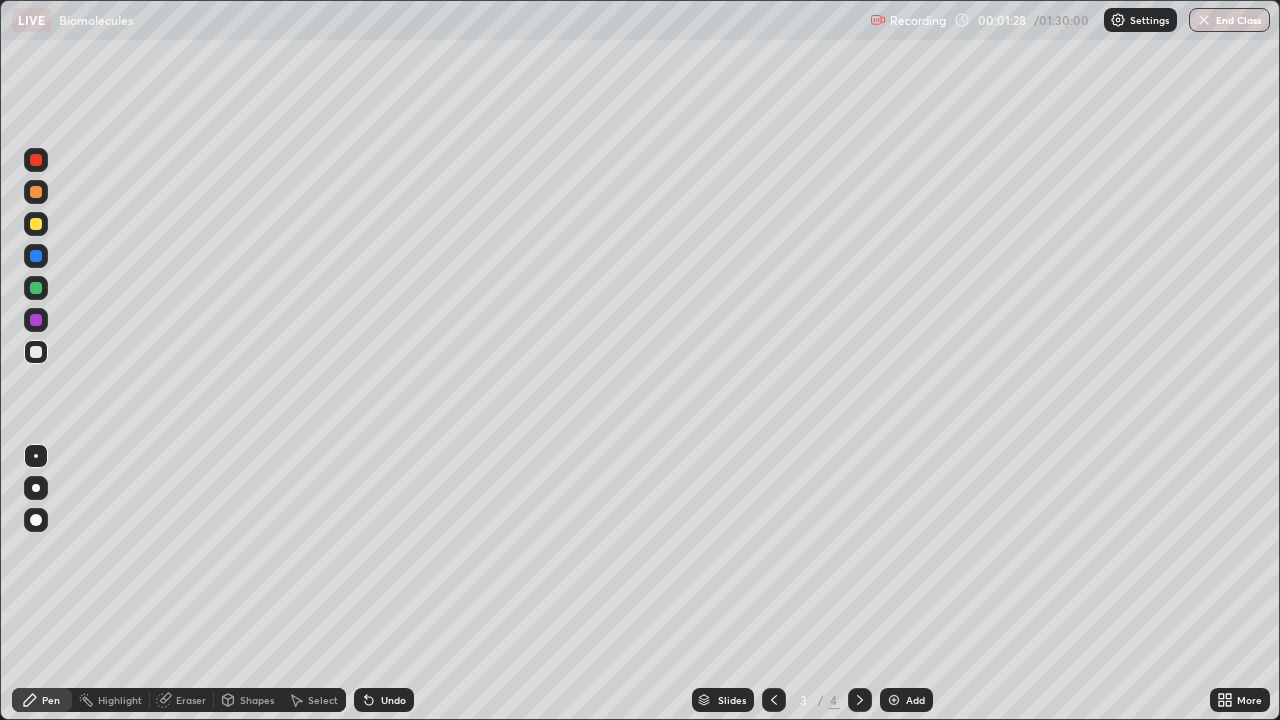 click 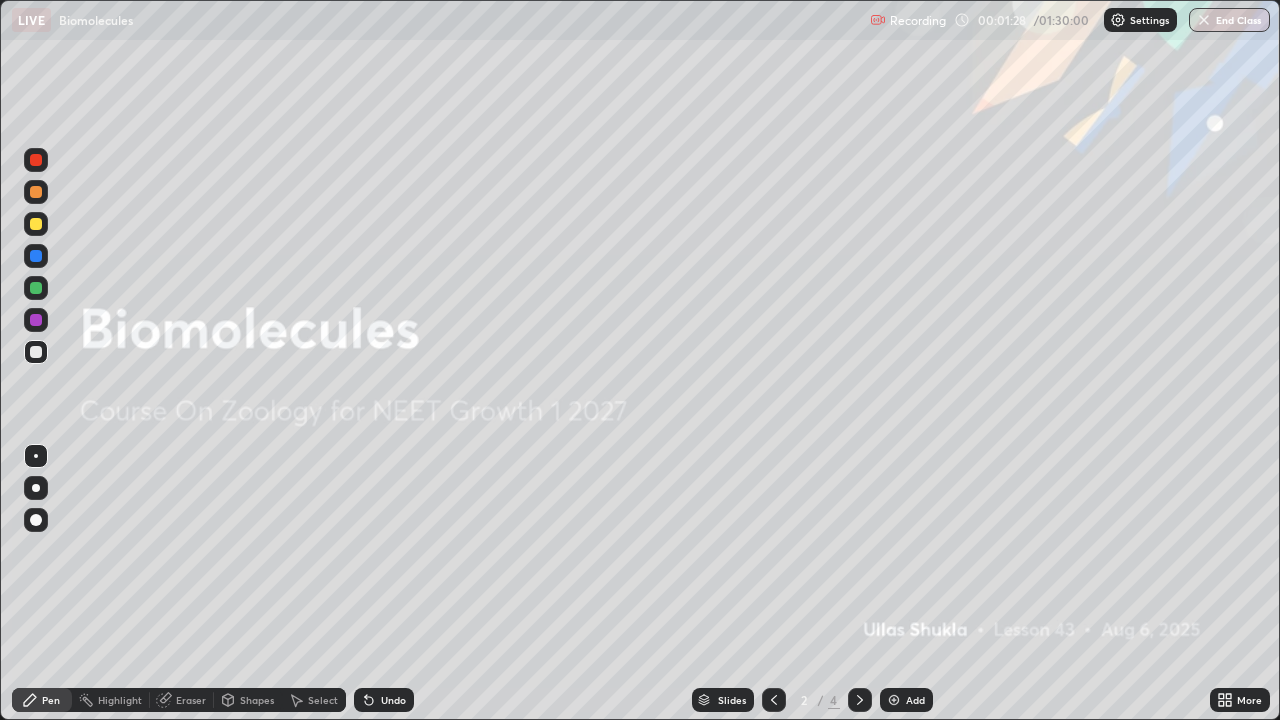 click 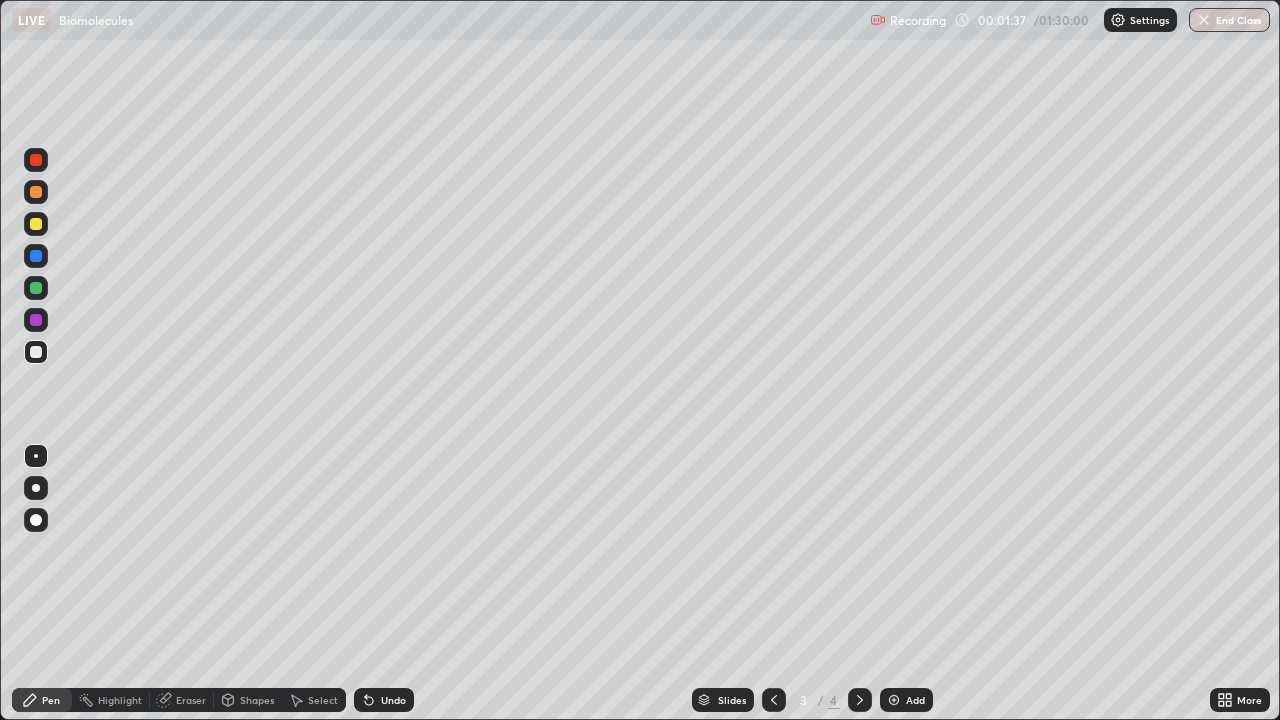 click at bounding box center (36, 488) 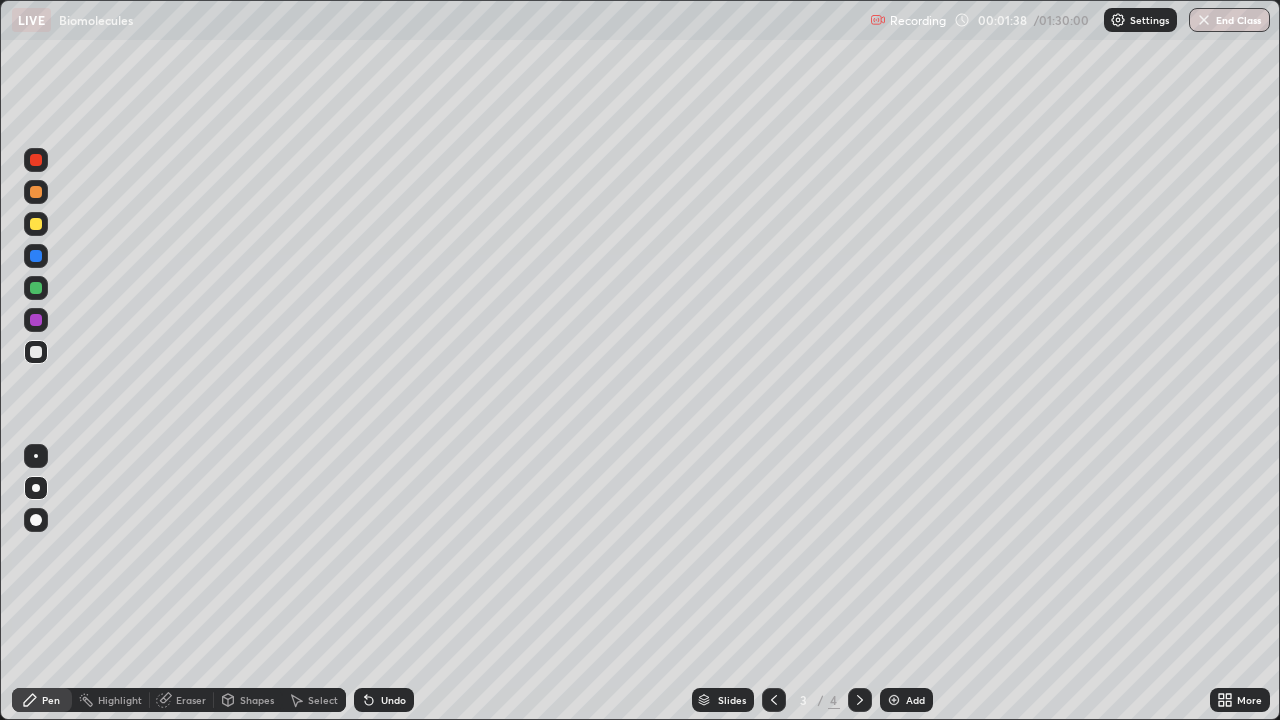 click at bounding box center (36, 224) 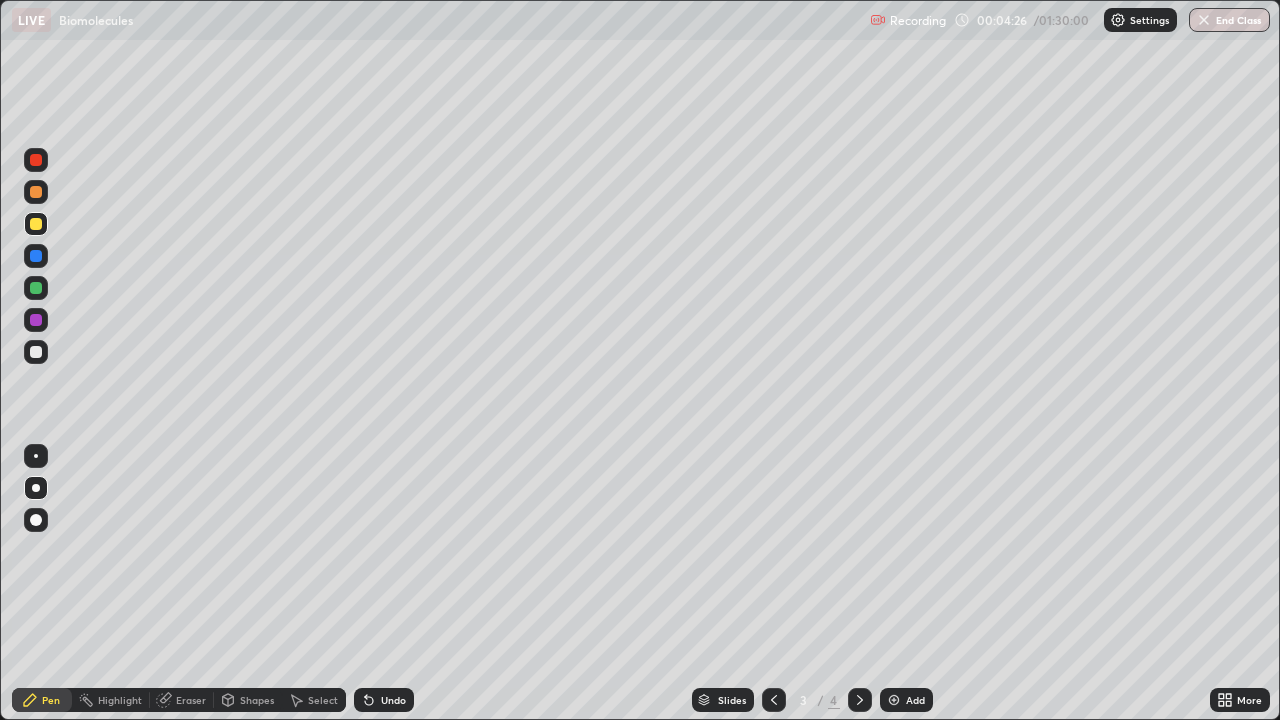 click on "Undo" at bounding box center (384, 700) 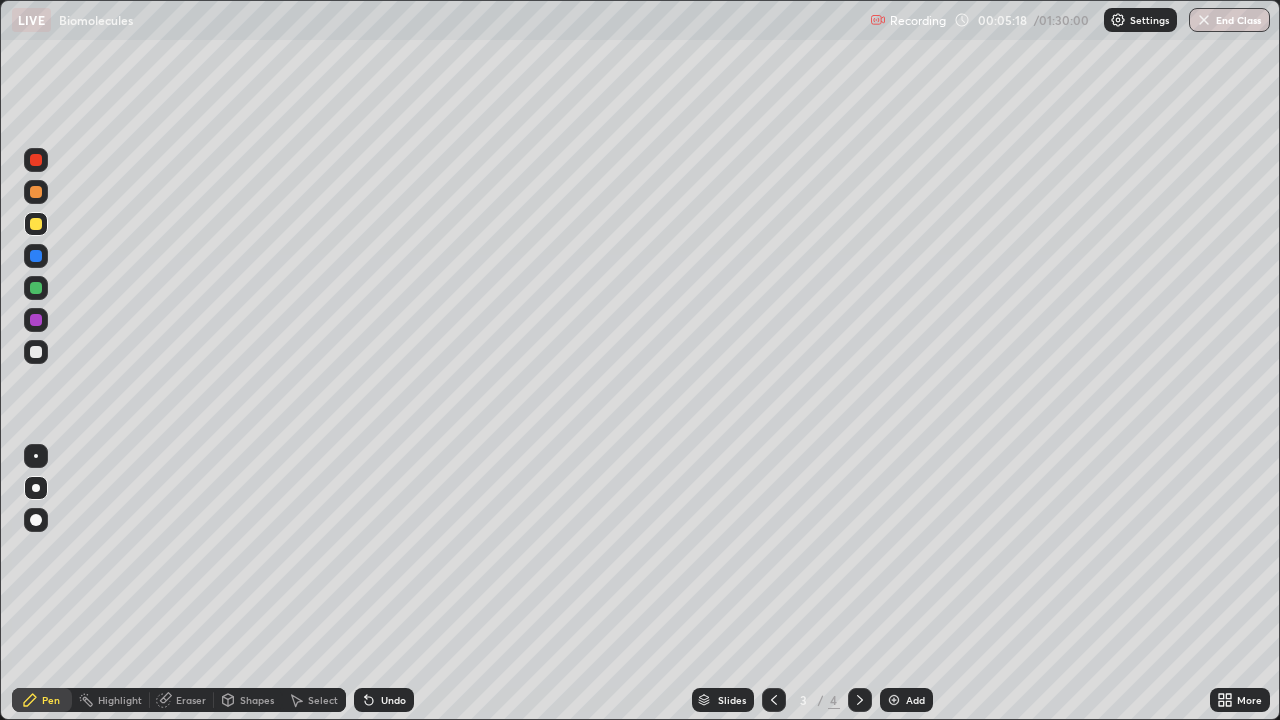 click on "Undo" at bounding box center [393, 700] 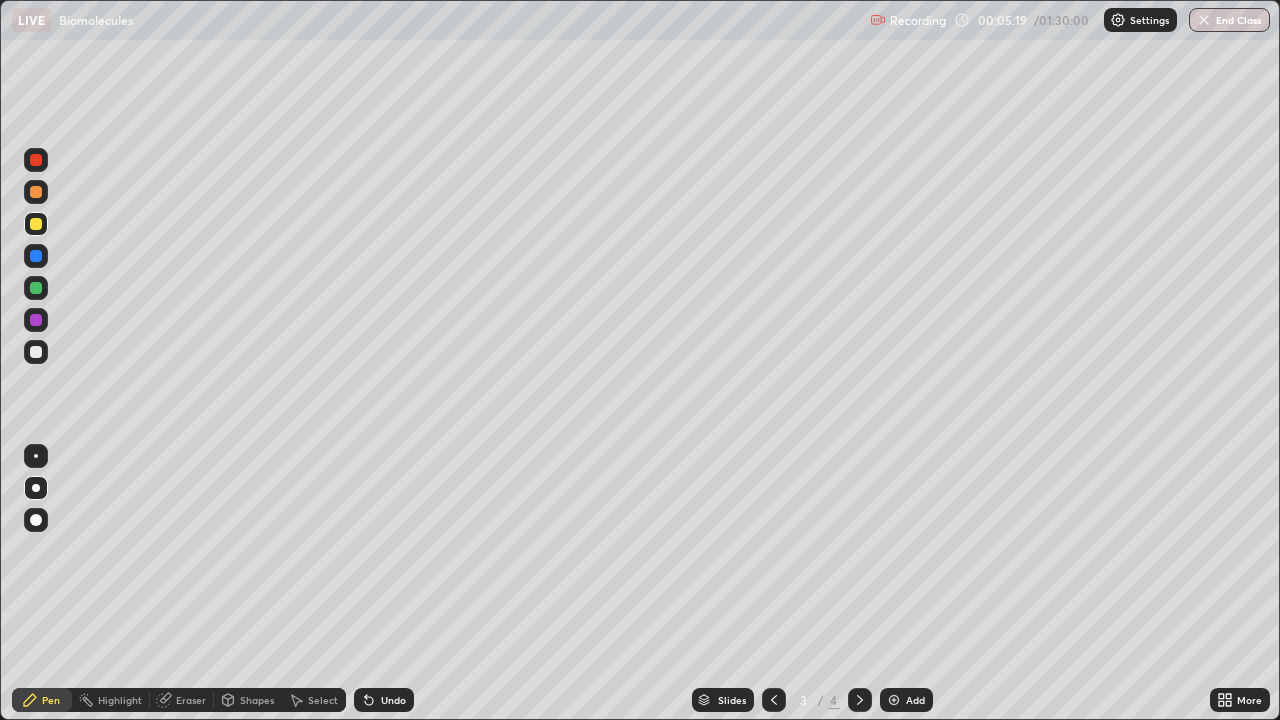 click on "Undo" at bounding box center [384, 700] 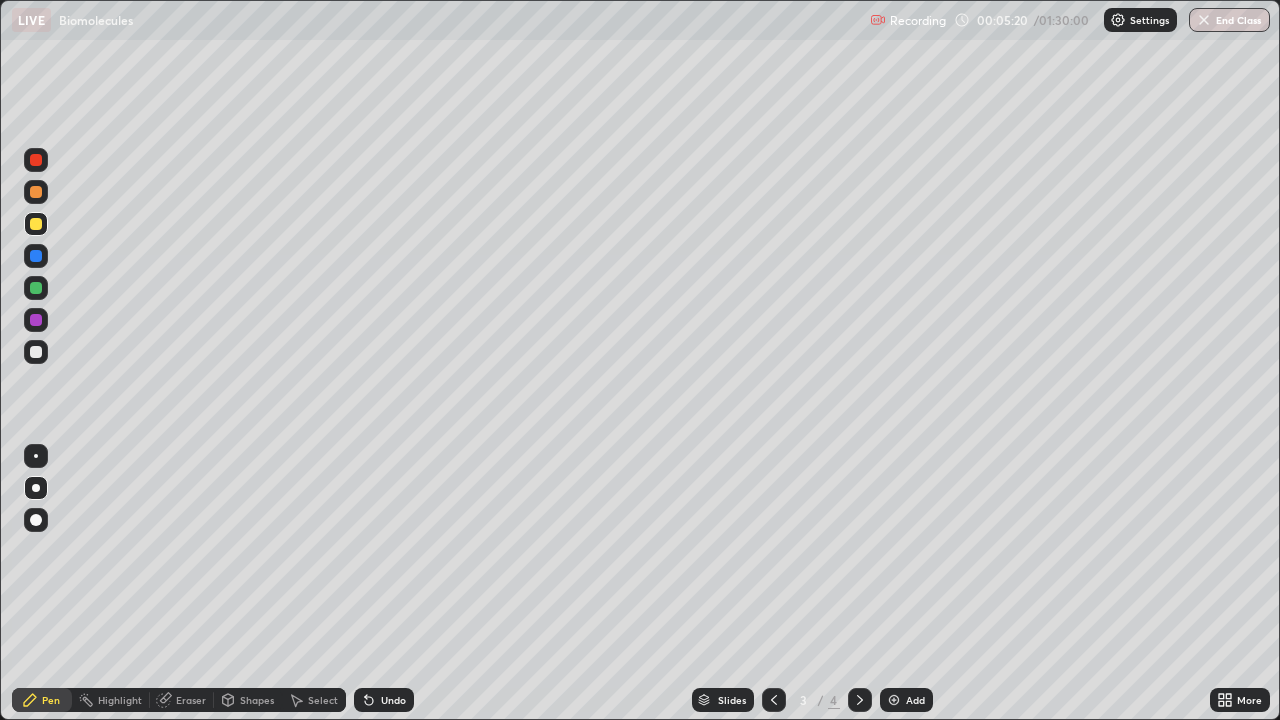 click on "Undo" at bounding box center (393, 700) 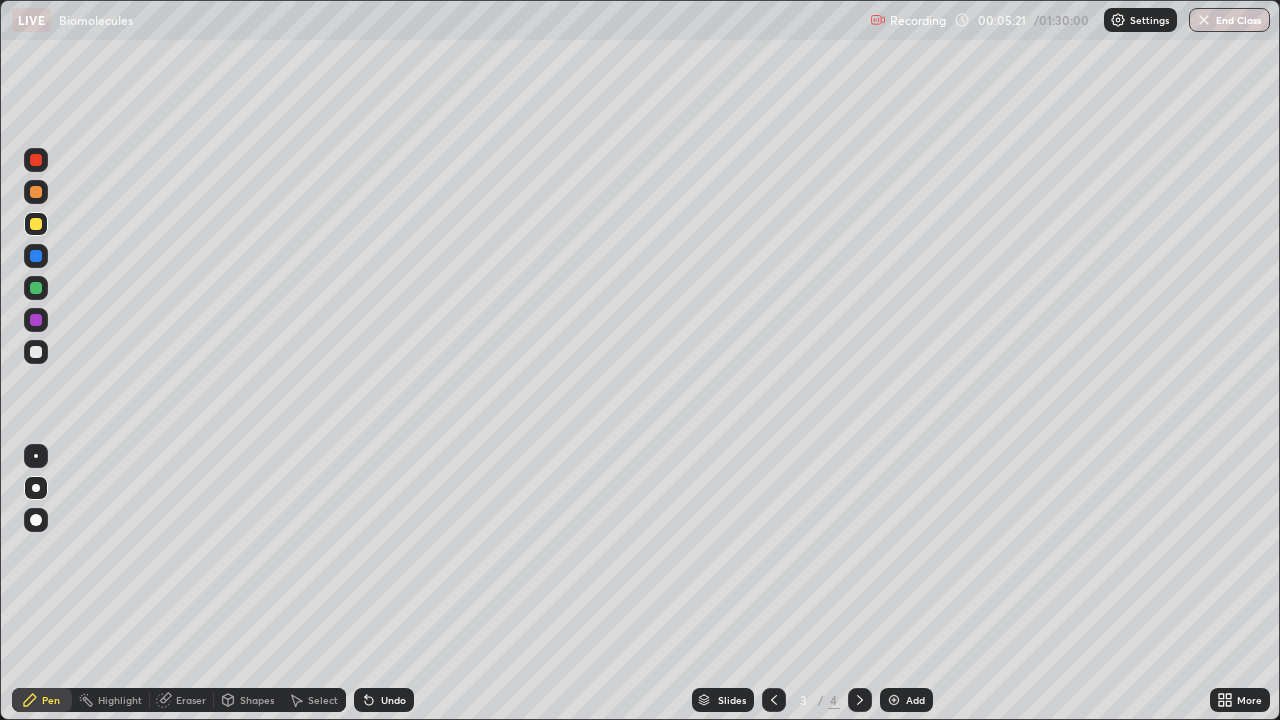 click on "Undo" at bounding box center [384, 700] 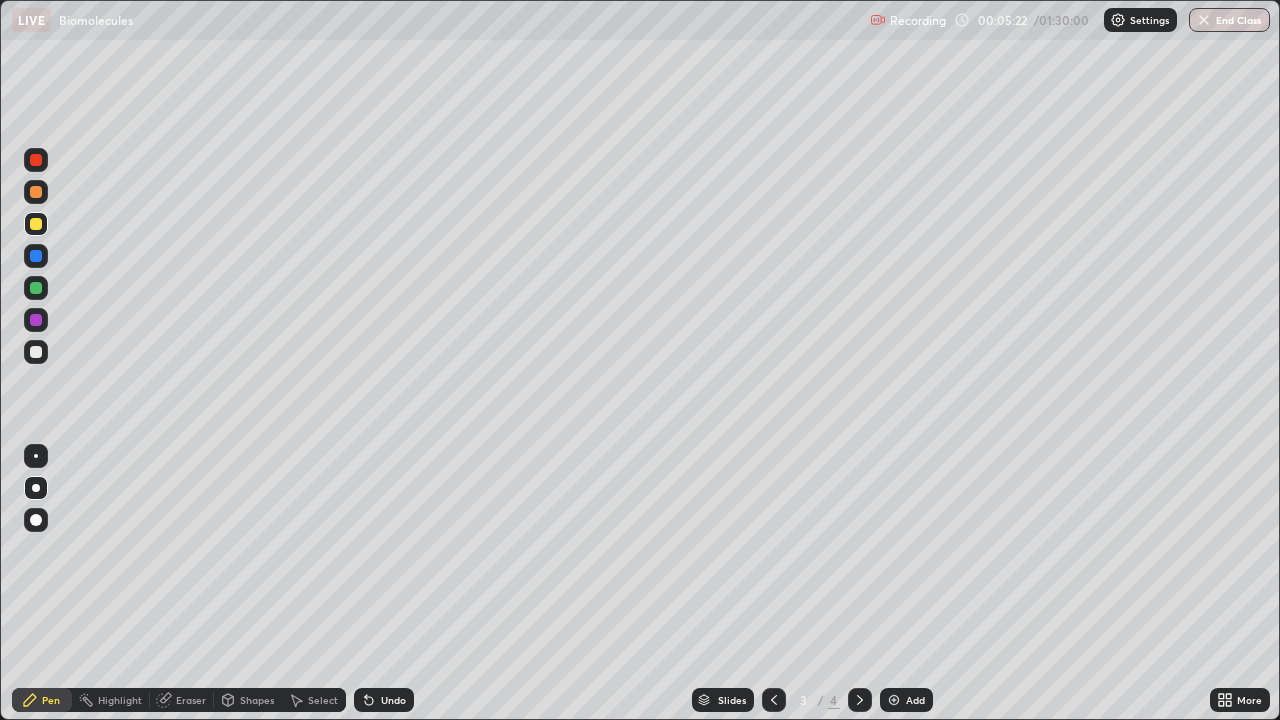 click on "Undo" at bounding box center [393, 700] 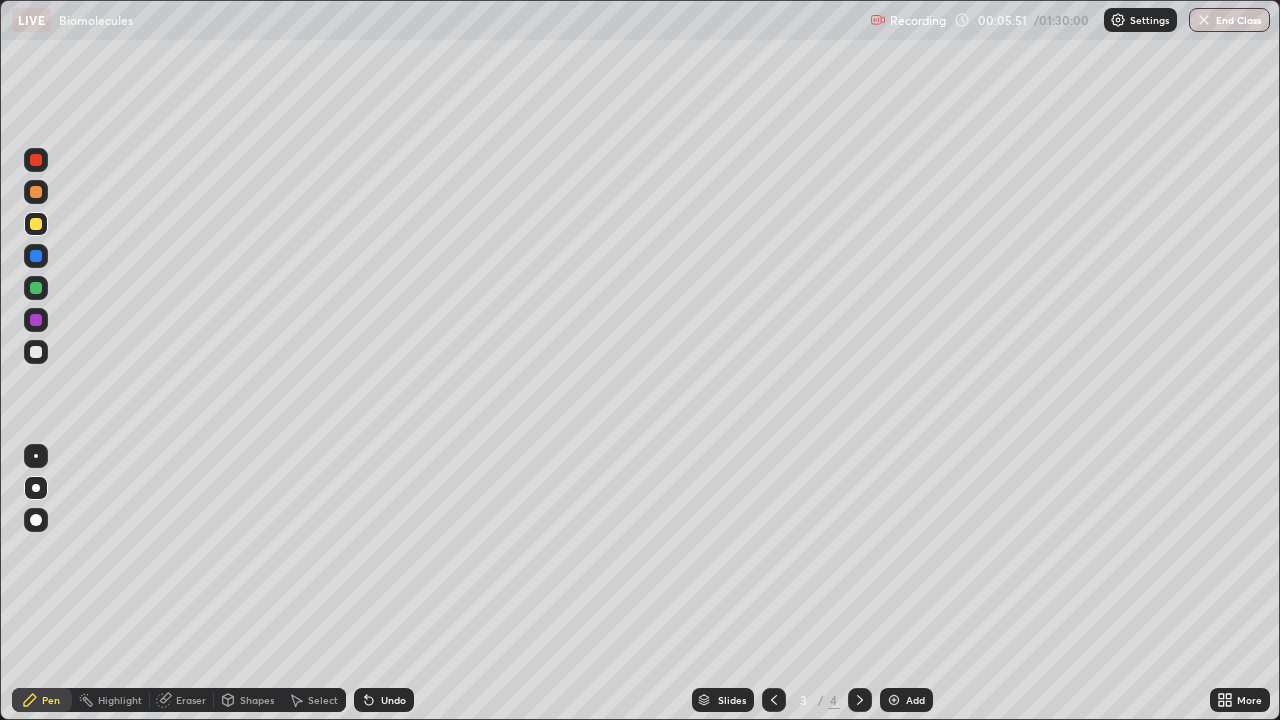 click on "Undo" at bounding box center (393, 700) 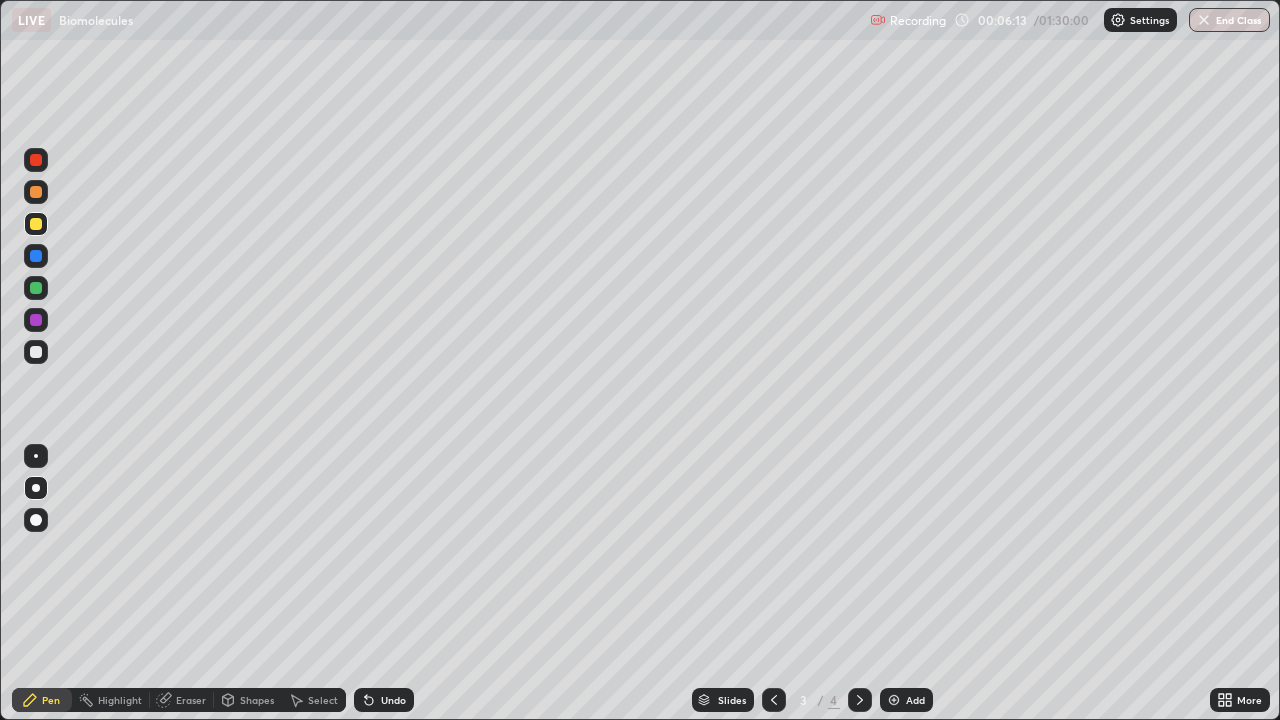 click on "Undo" at bounding box center (393, 700) 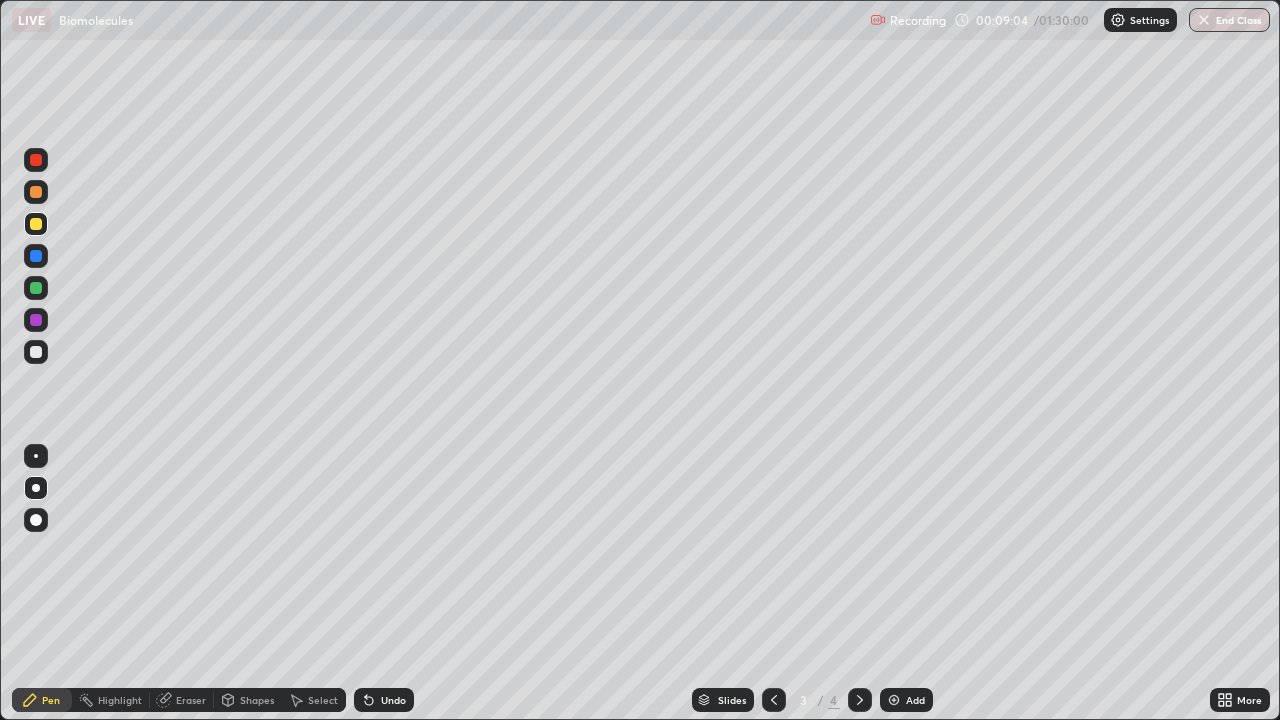 click on "Undo" at bounding box center [393, 700] 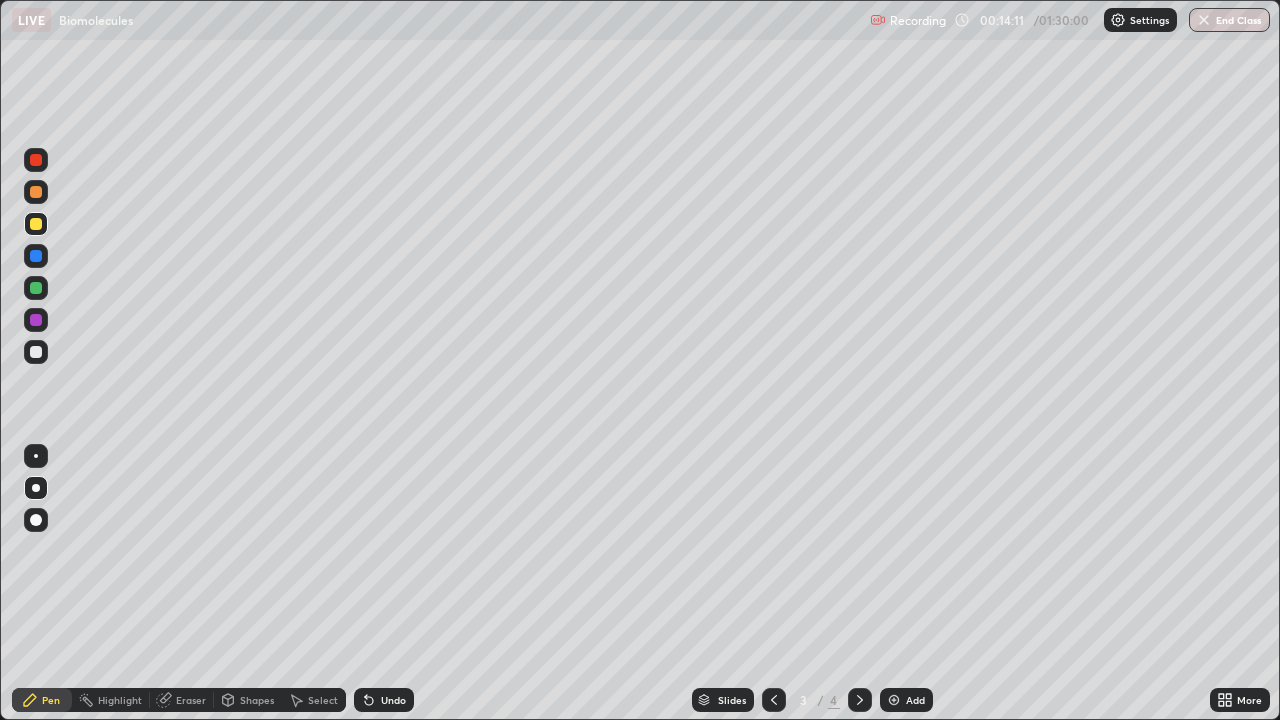 click at bounding box center [894, 700] 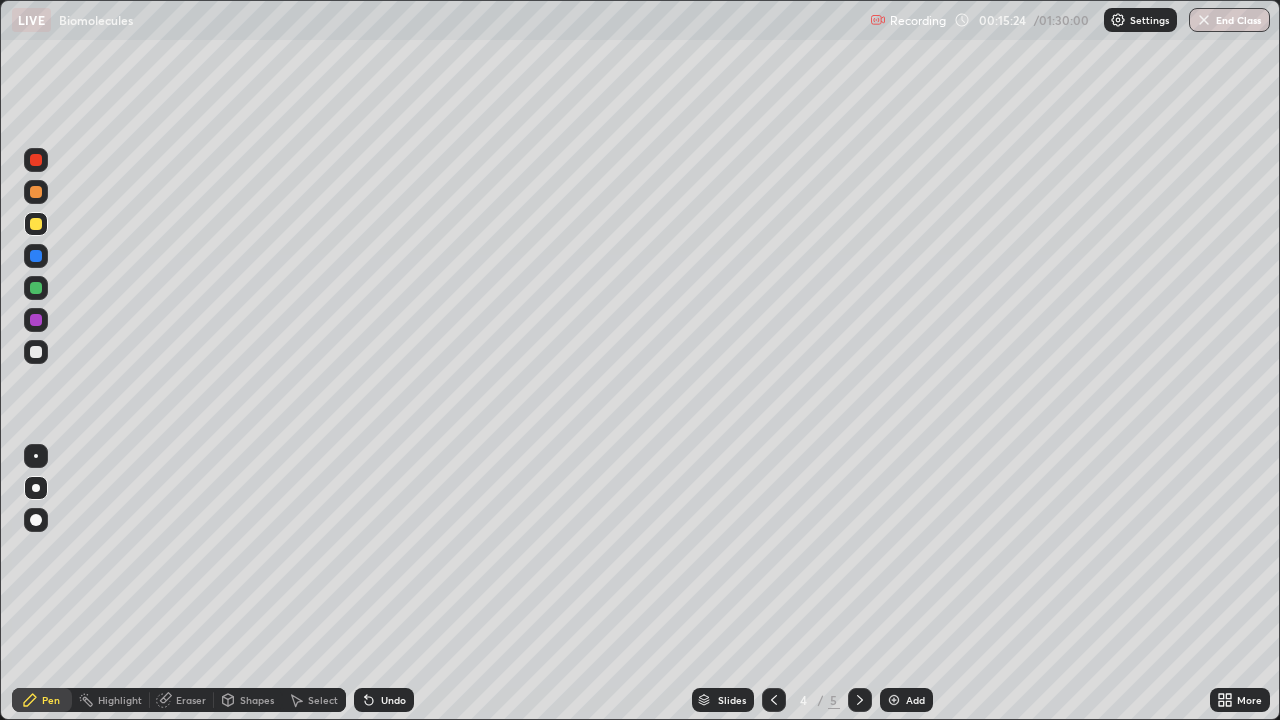 click on "Undo" at bounding box center (393, 700) 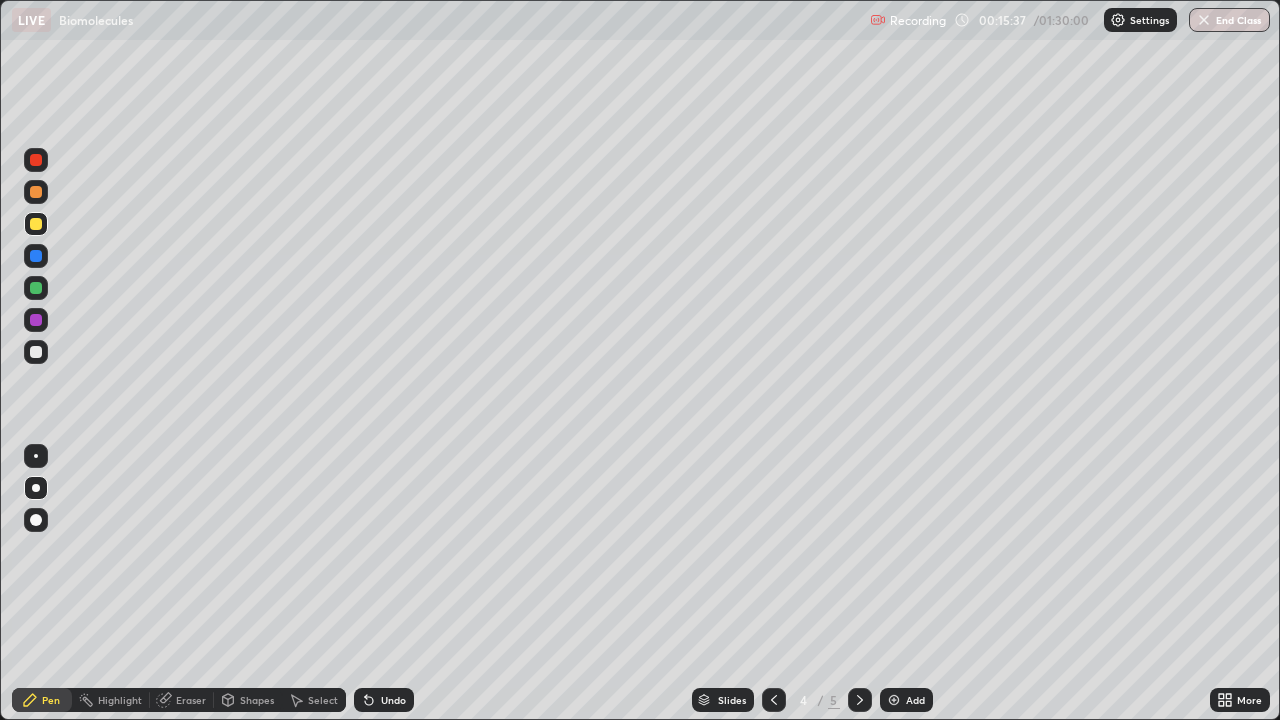 click at bounding box center [36, 456] 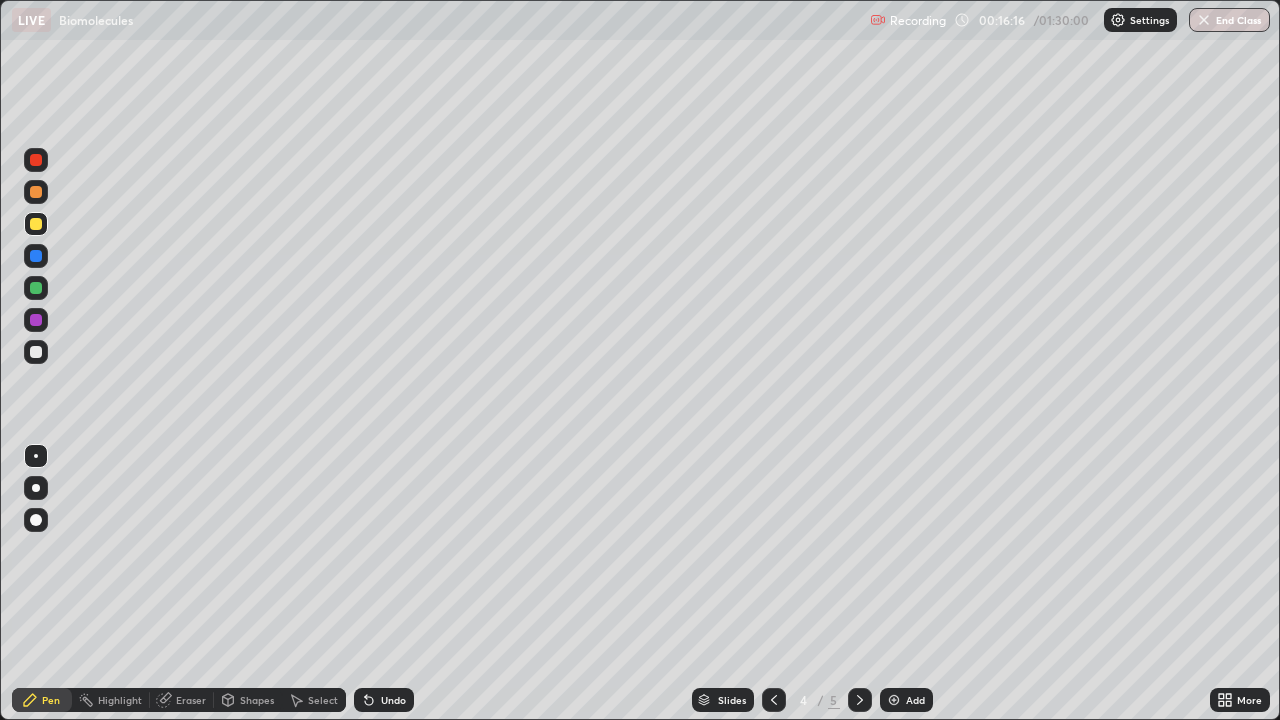 click on "Eraser" at bounding box center [191, 700] 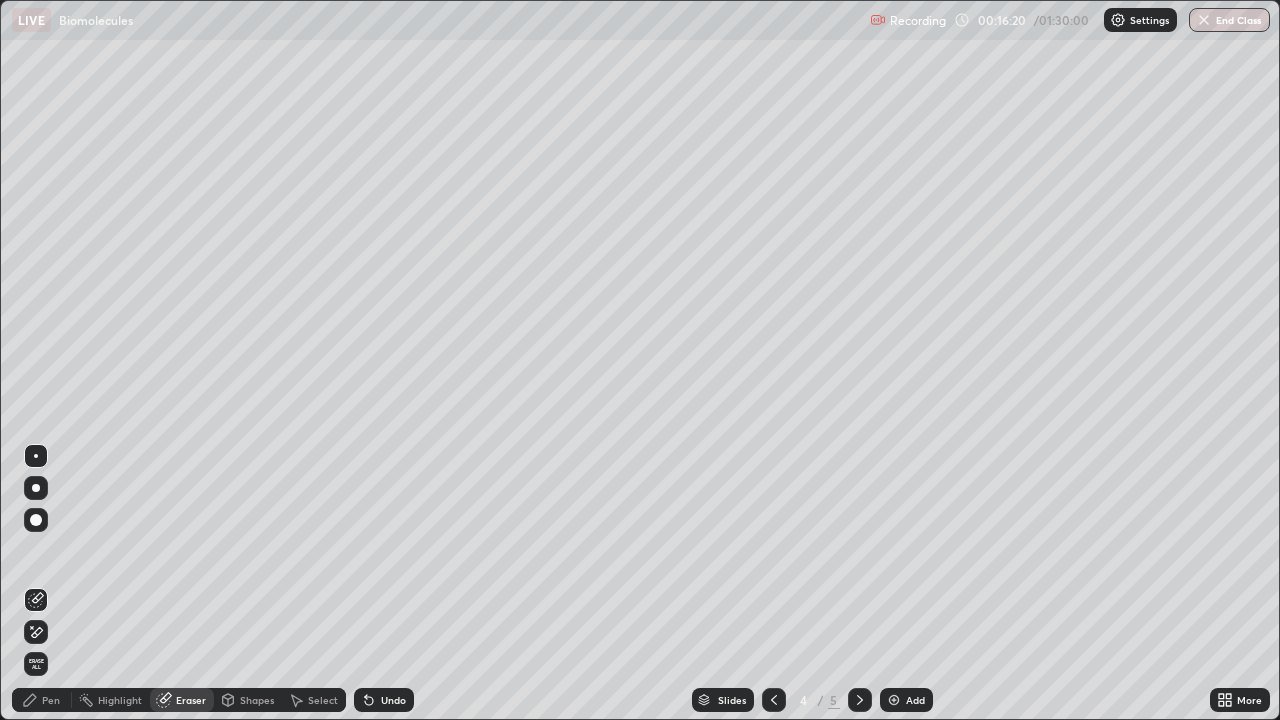 click on "Pen" at bounding box center (51, 700) 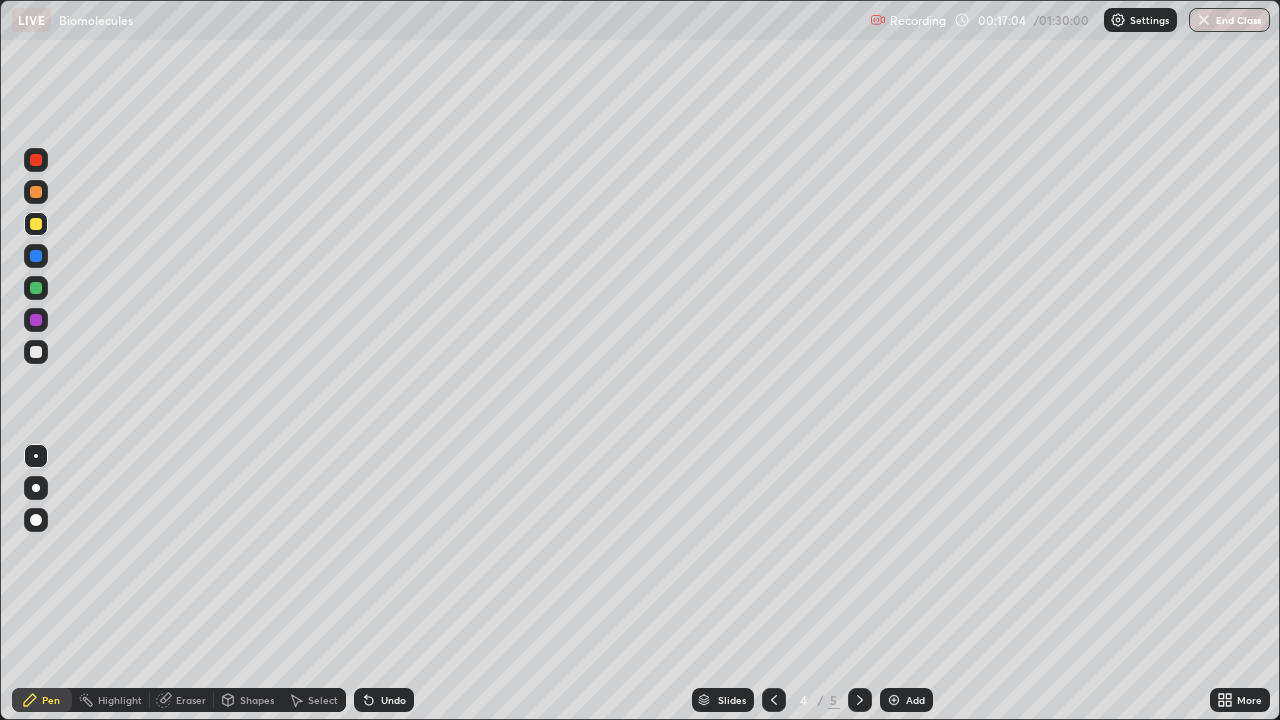 click on "Undo" at bounding box center [393, 700] 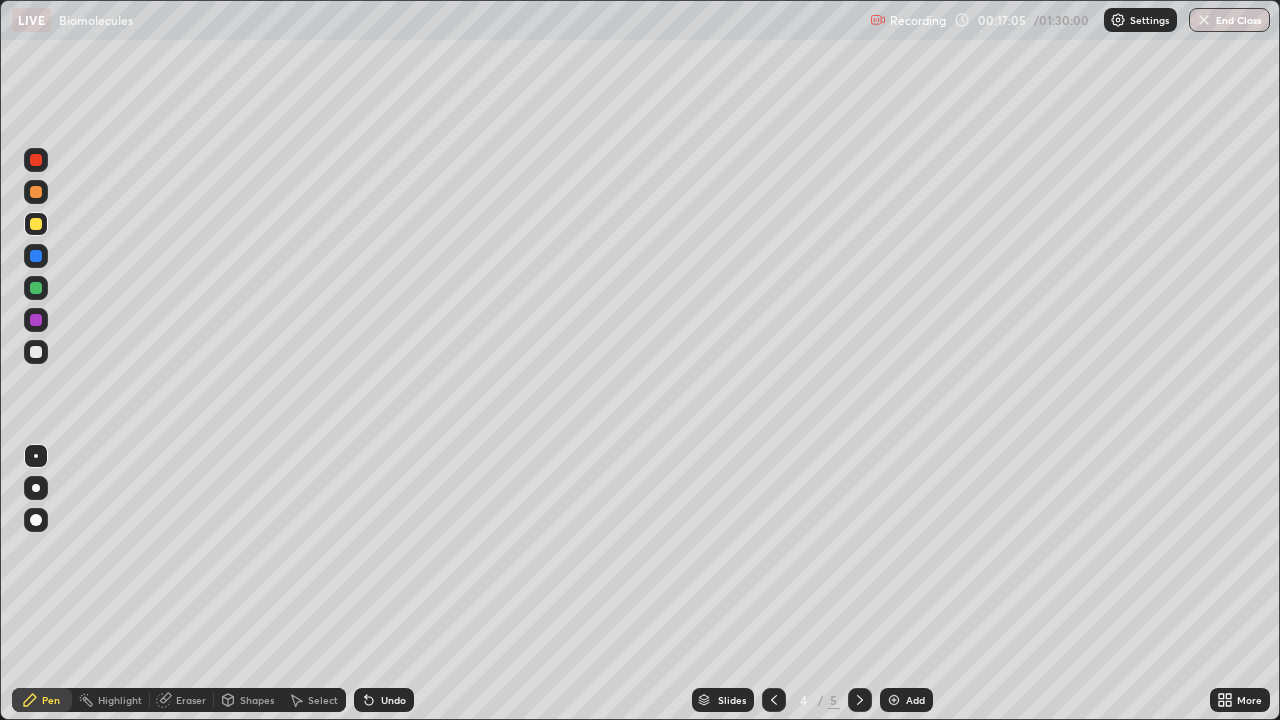 click on "Undo" at bounding box center (384, 700) 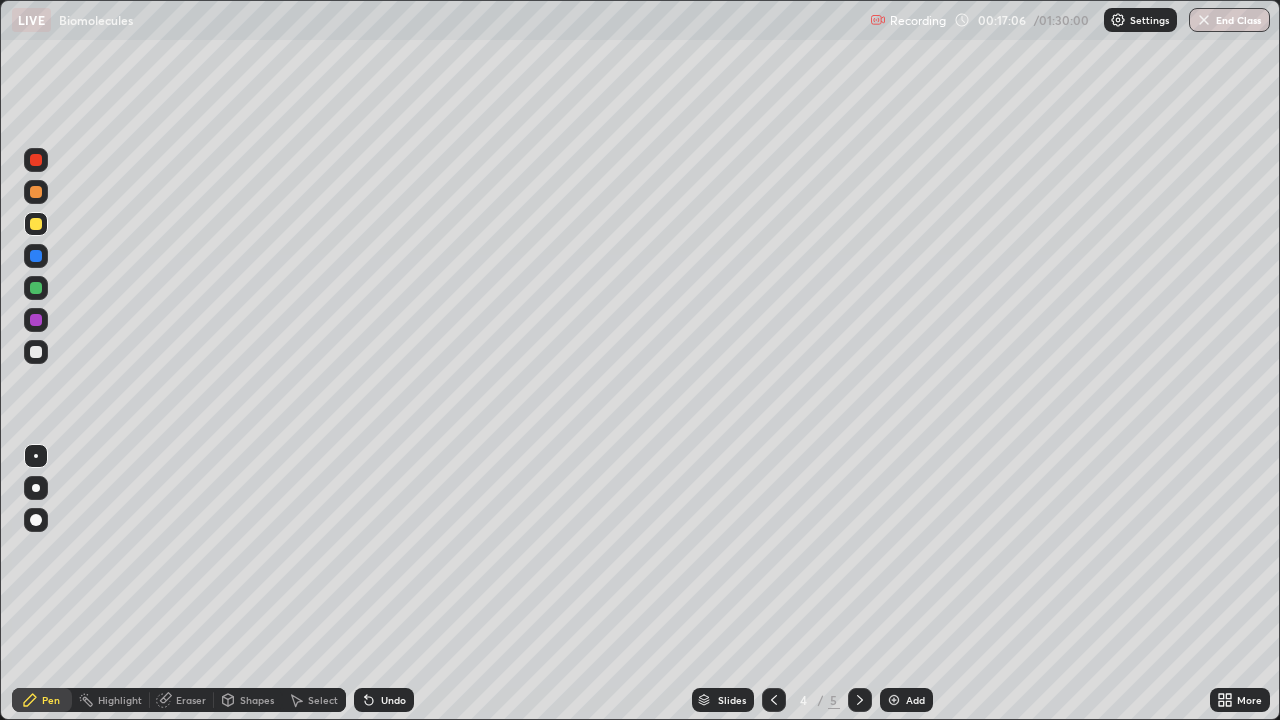 click on "Undo" at bounding box center (384, 700) 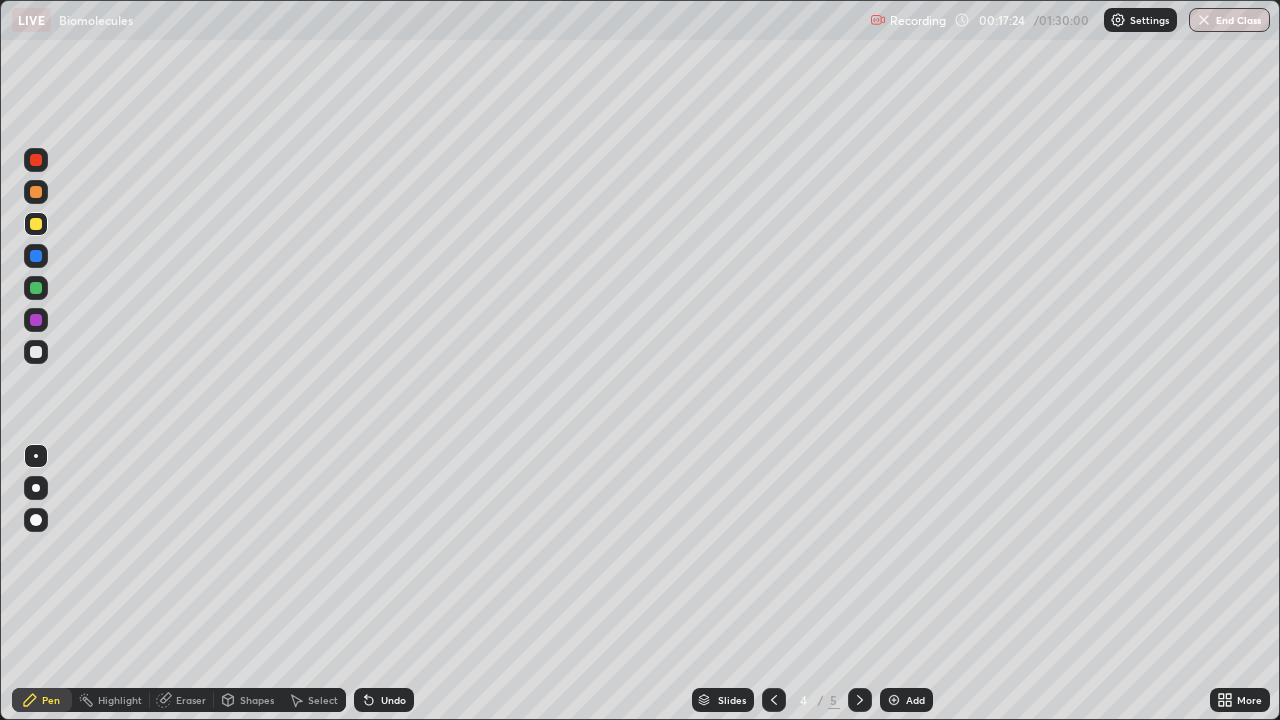 click at bounding box center [36, 288] 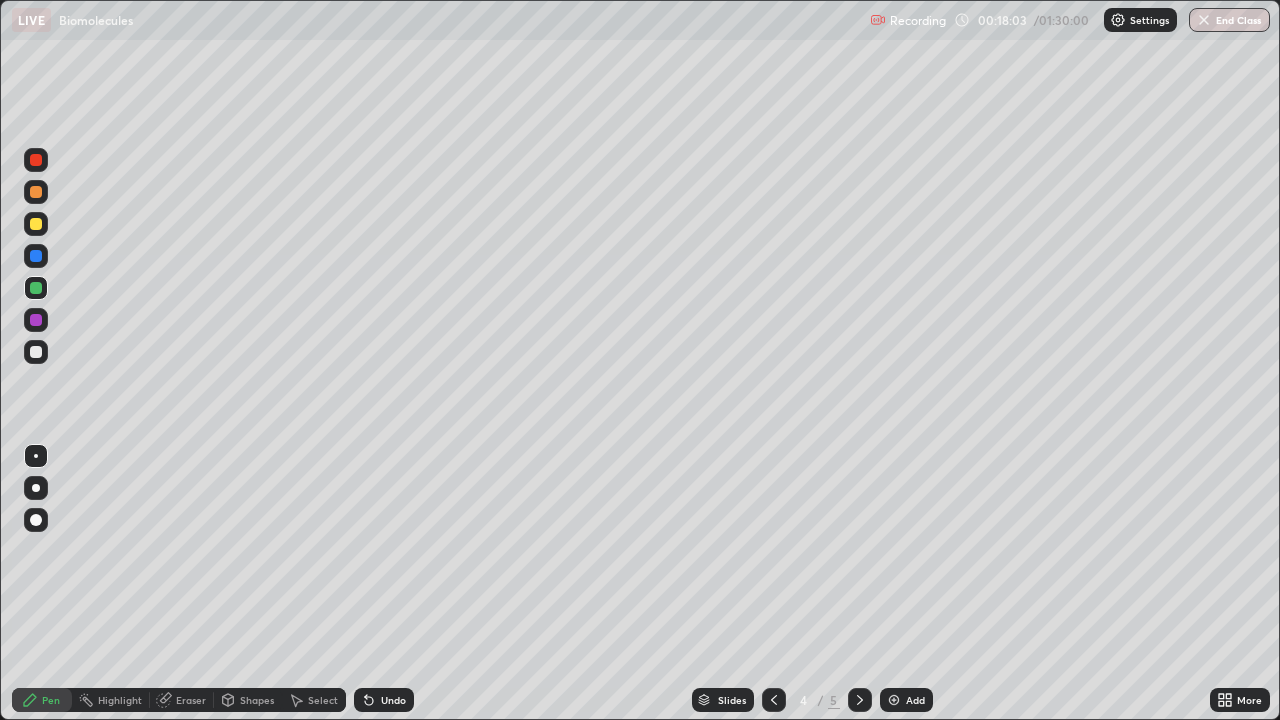 click at bounding box center (36, 224) 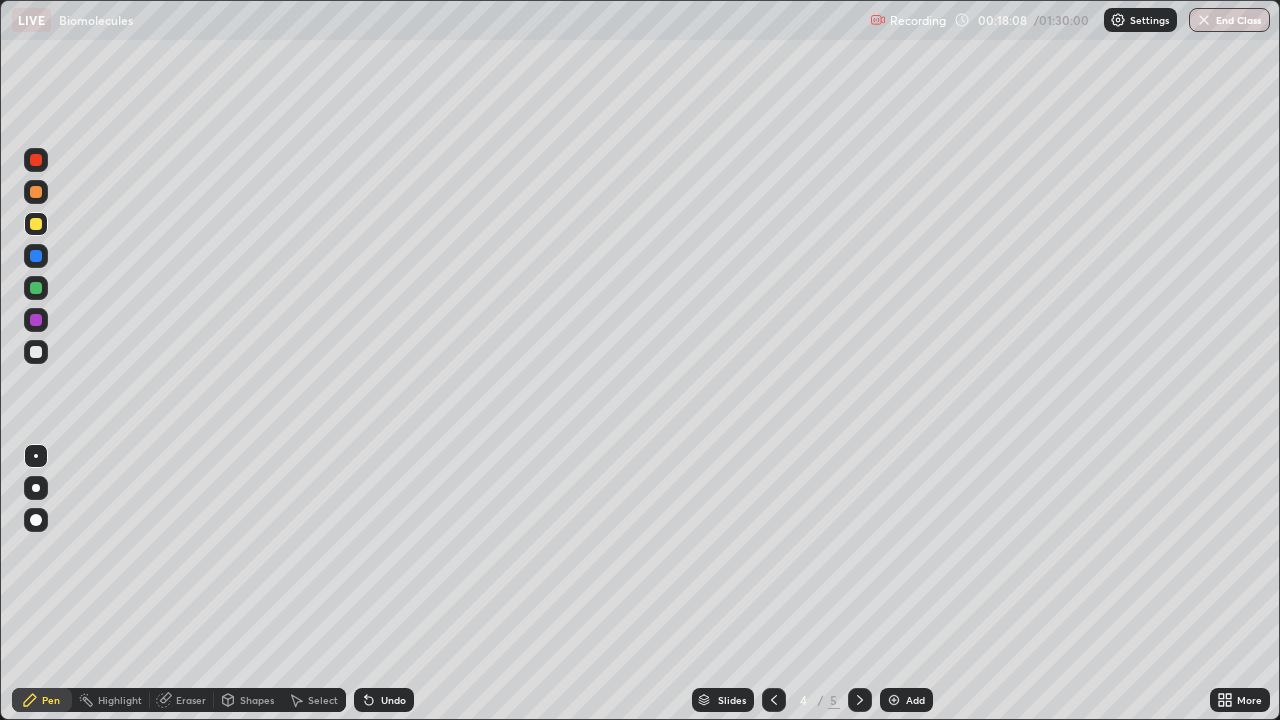 click 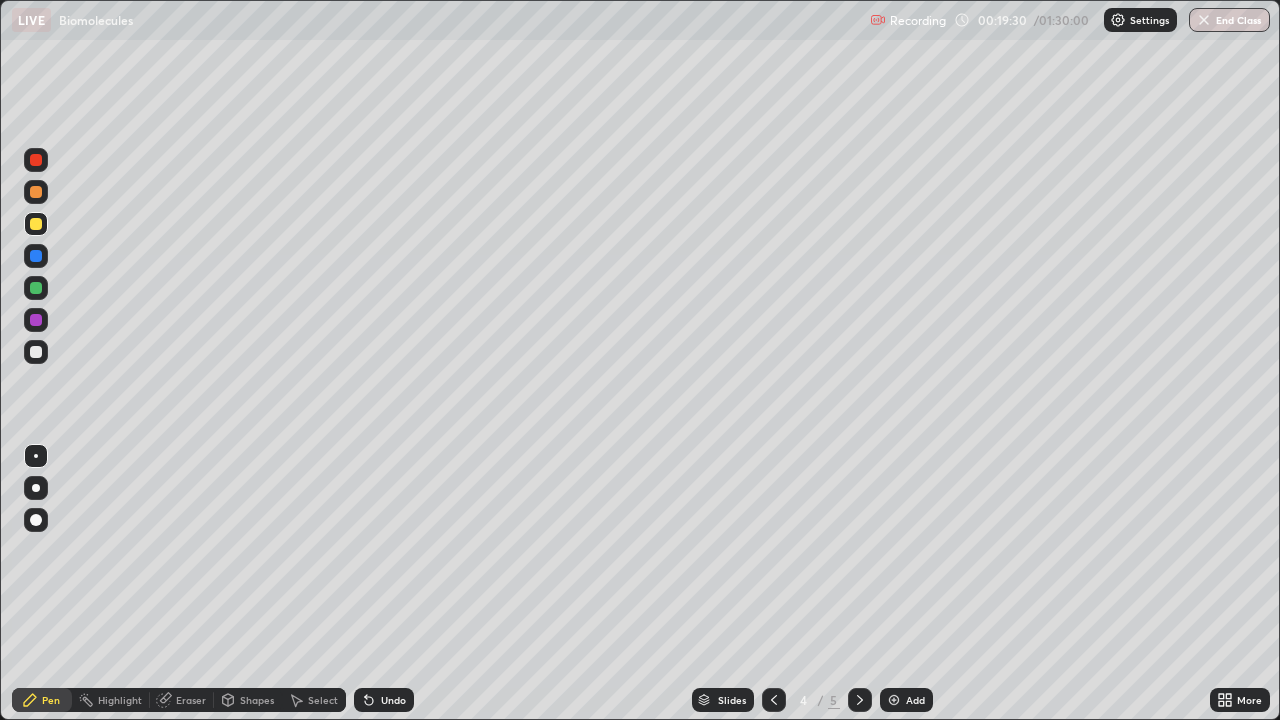 click at bounding box center (36, 352) 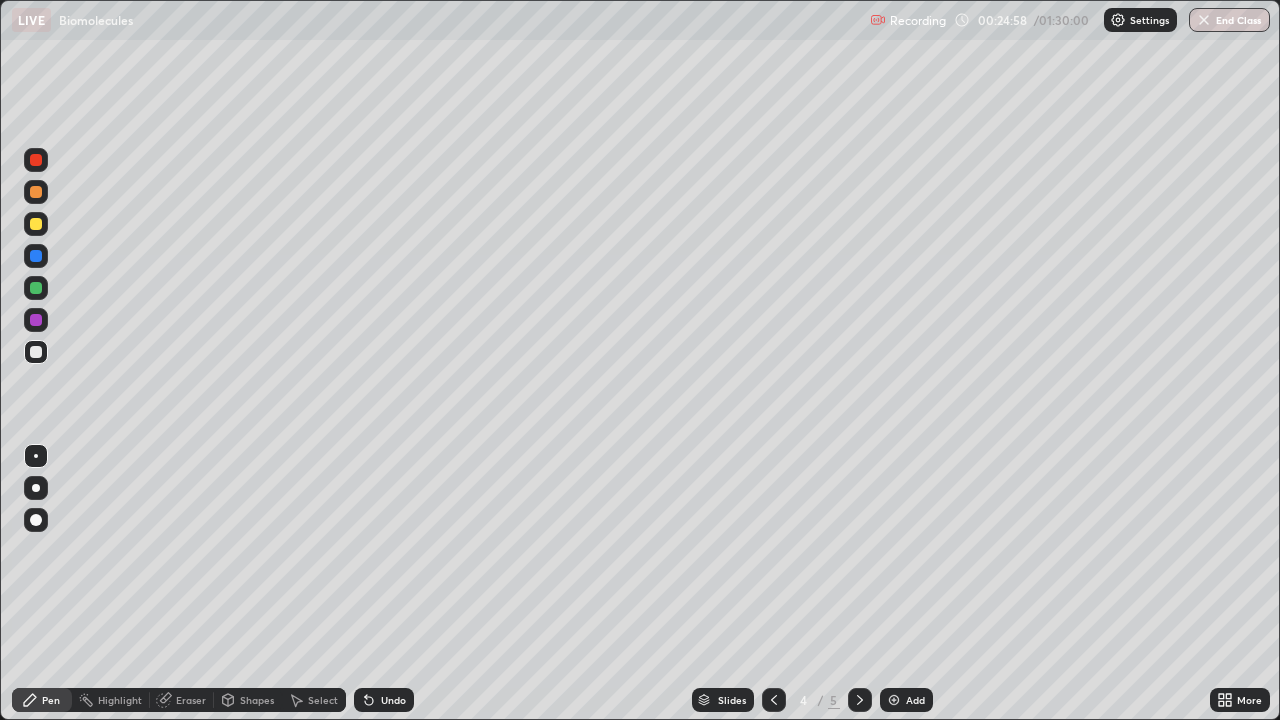 click at bounding box center (774, 700) 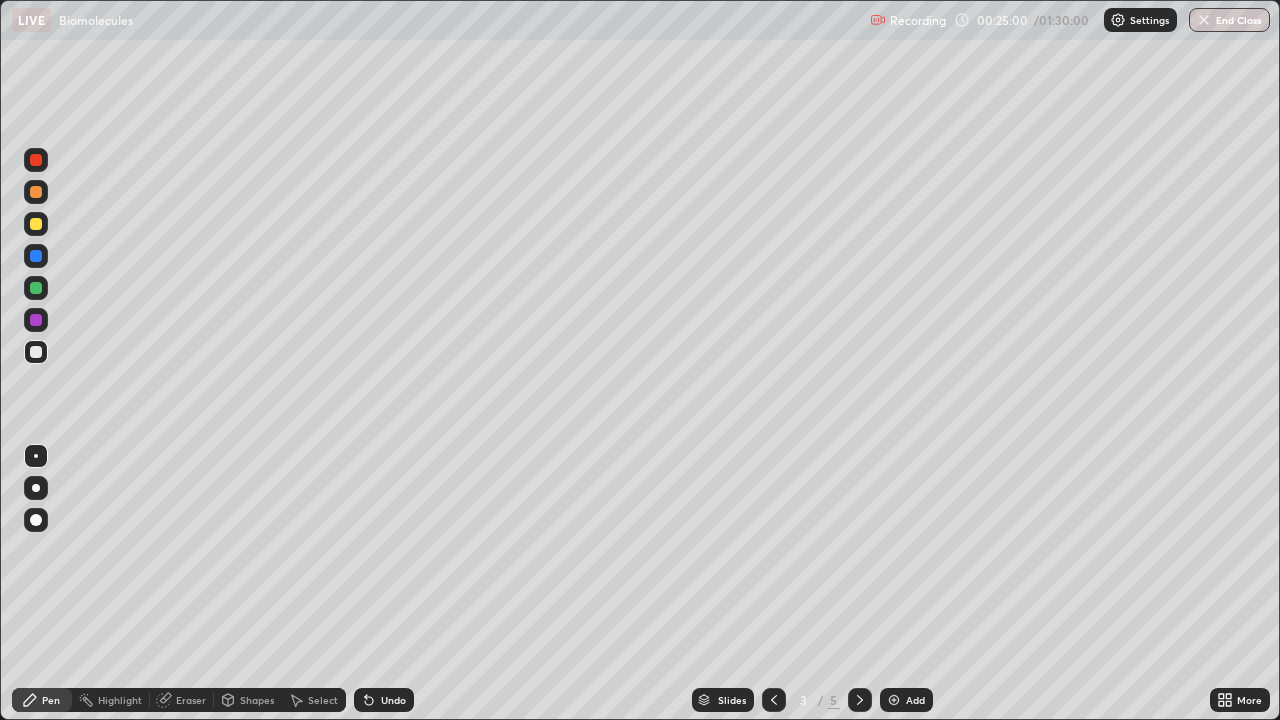 click 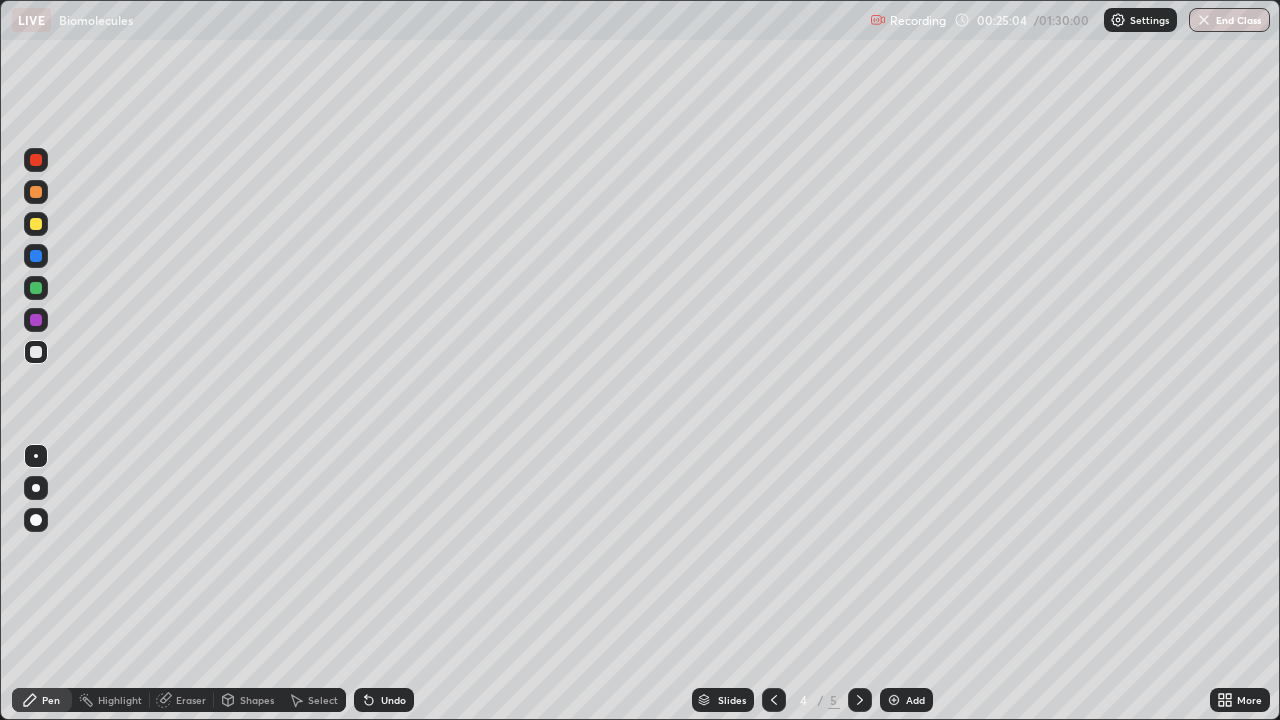 click at bounding box center (36, 224) 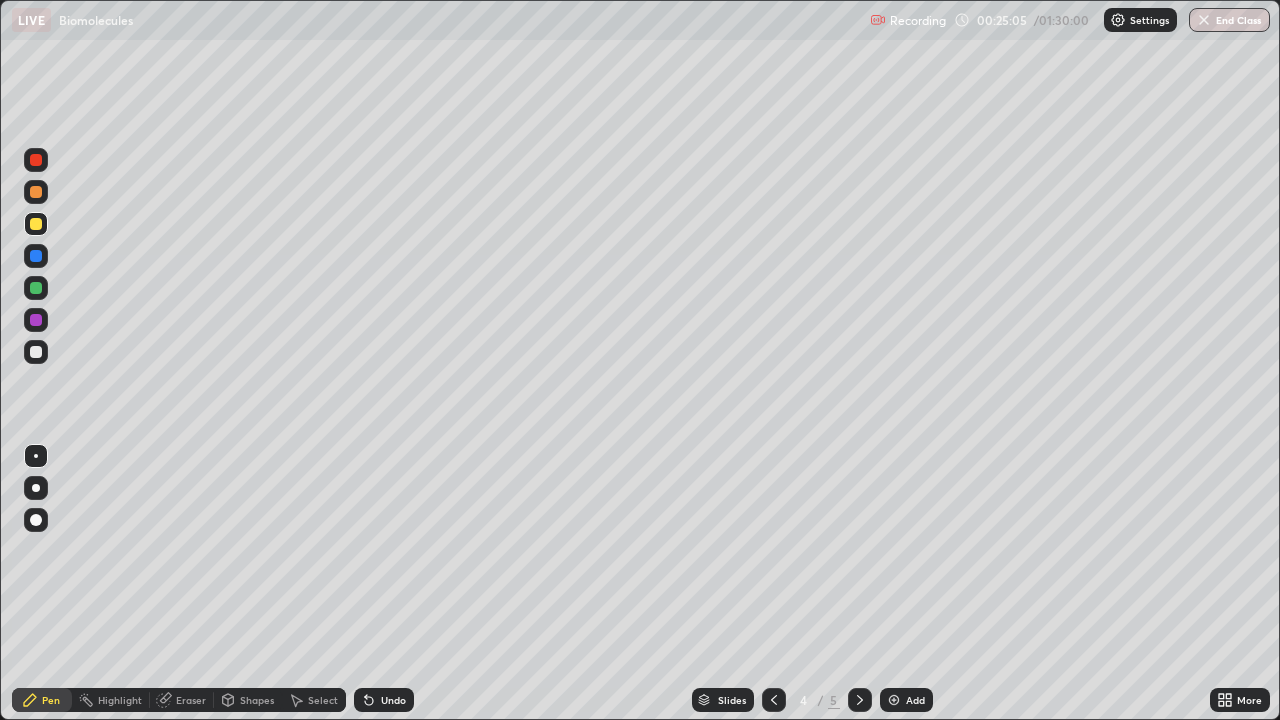 click at bounding box center (36, 488) 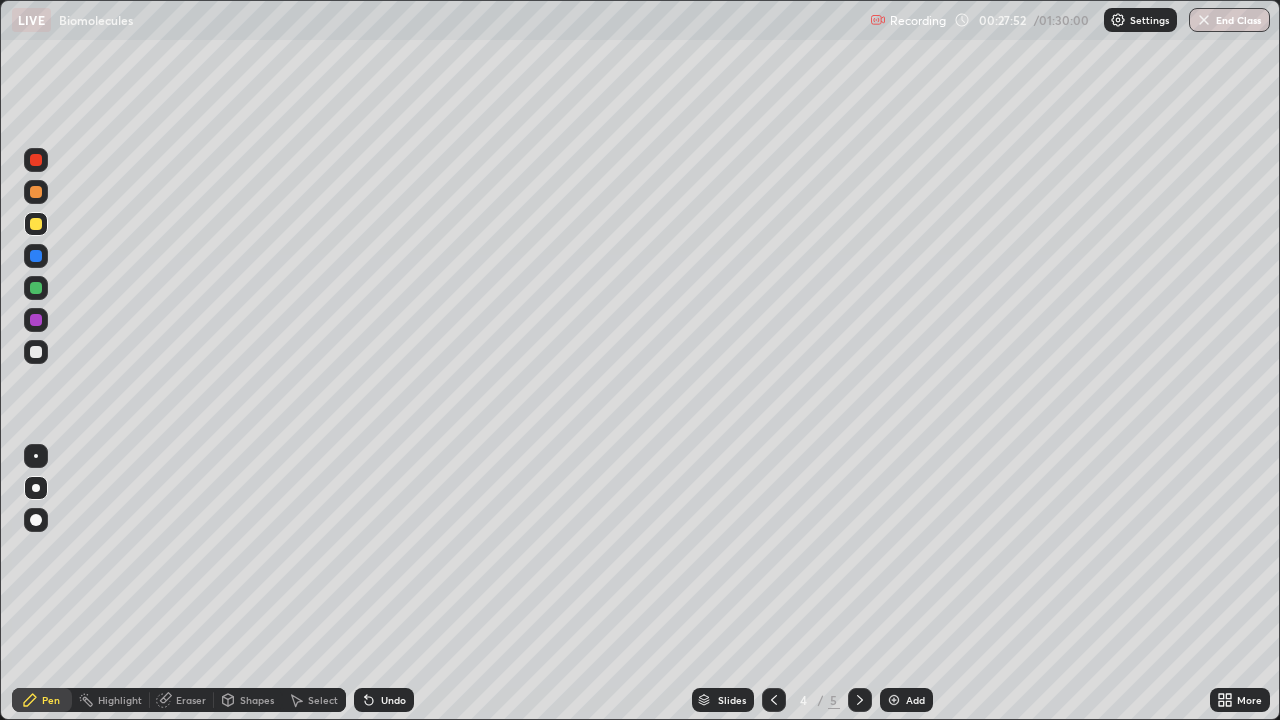 click at bounding box center [36, 288] 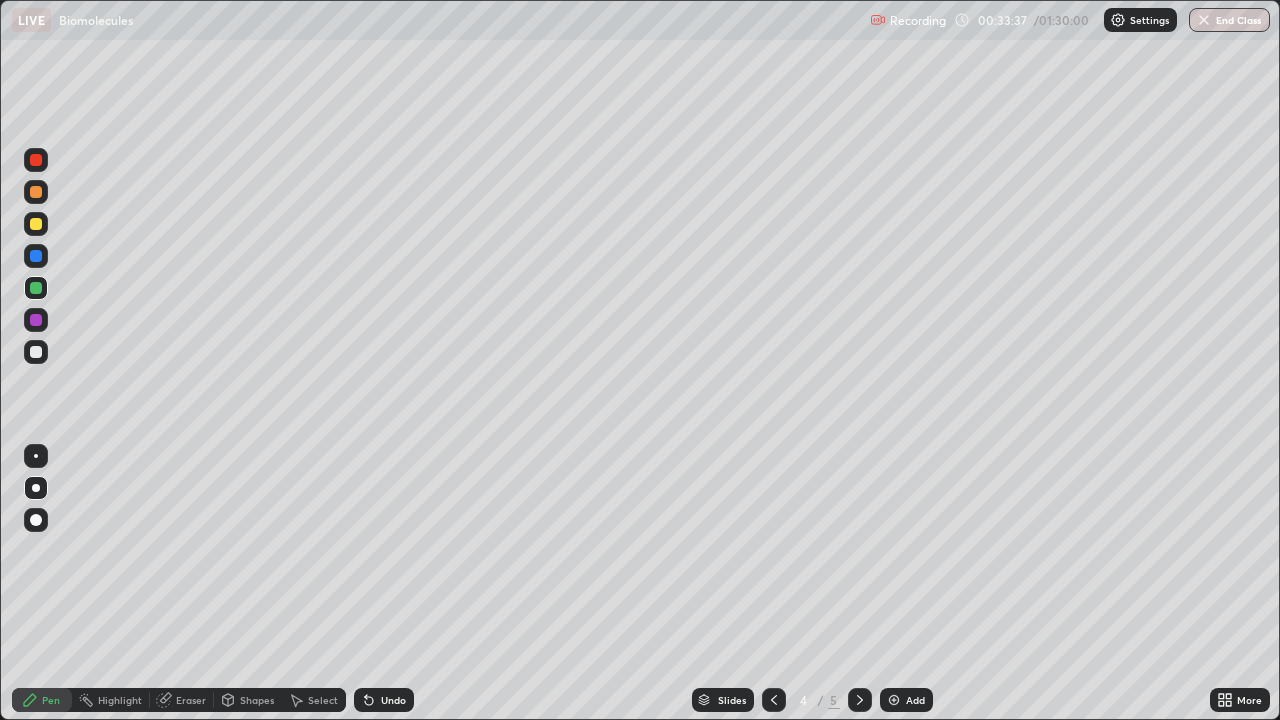 click on "Eraser" at bounding box center (191, 700) 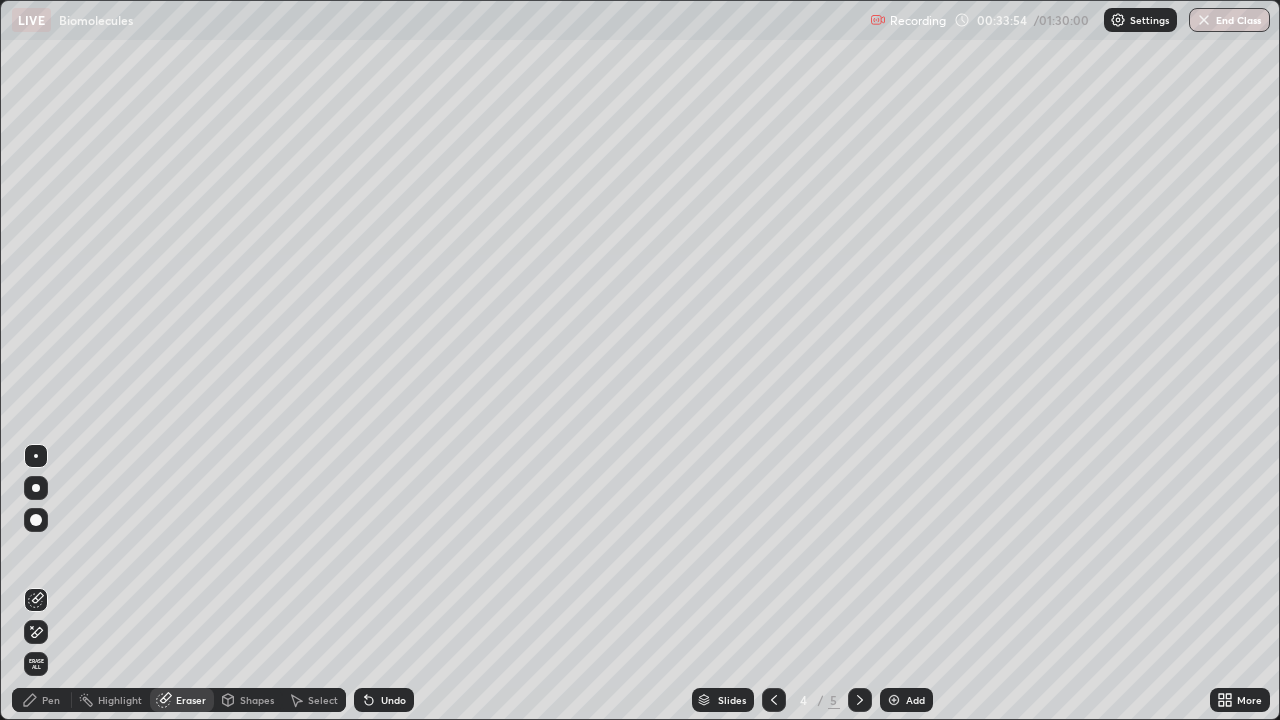 click on "Pen" at bounding box center (42, 700) 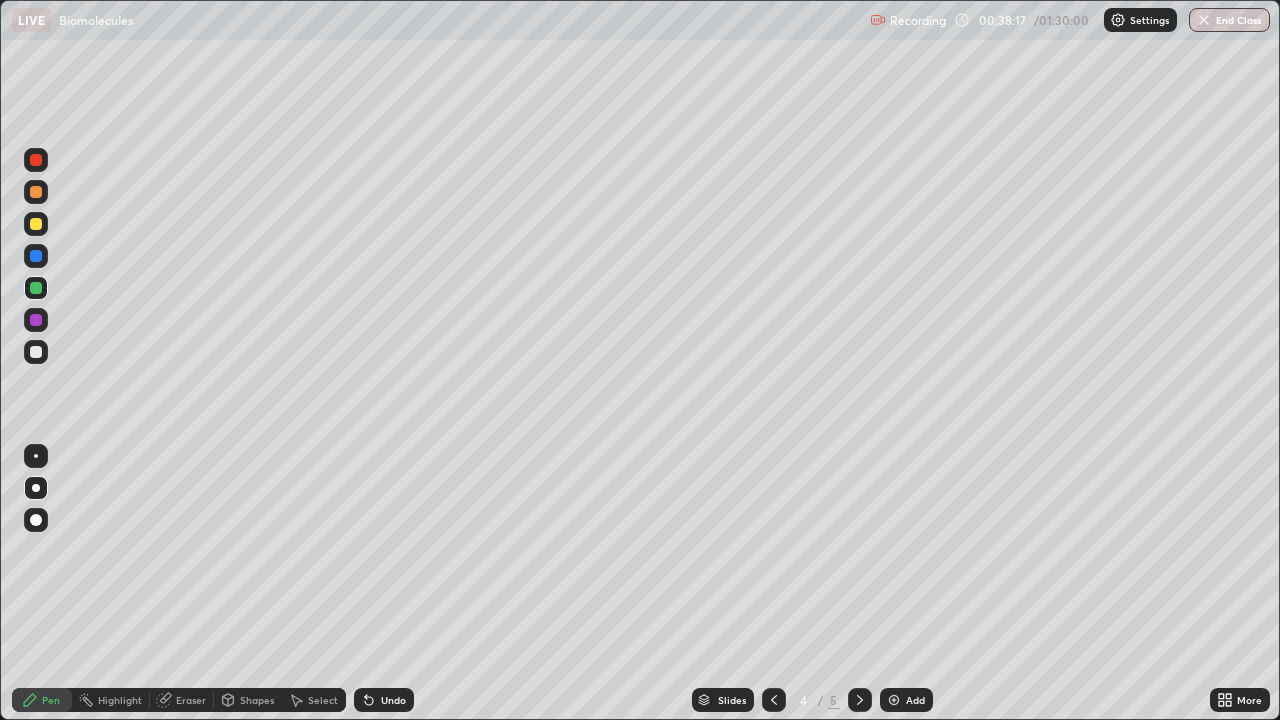 click on "Add" at bounding box center (915, 700) 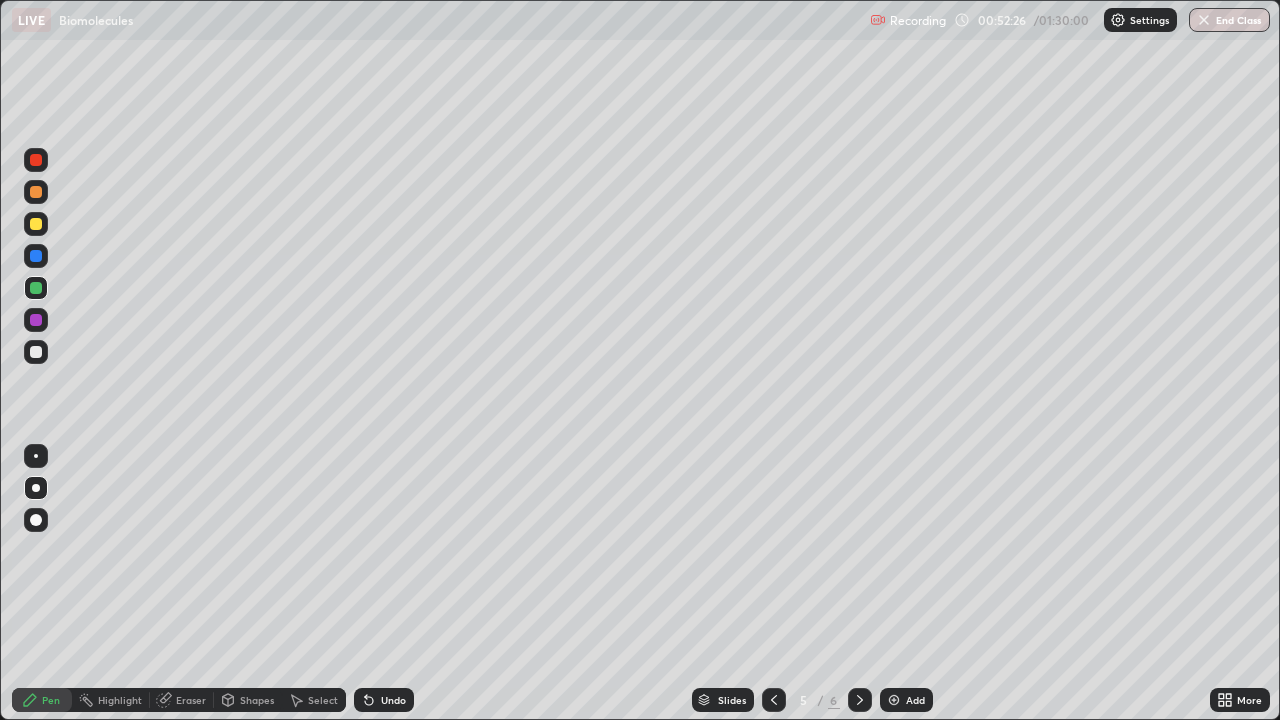 click at bounding box center (894, 700) 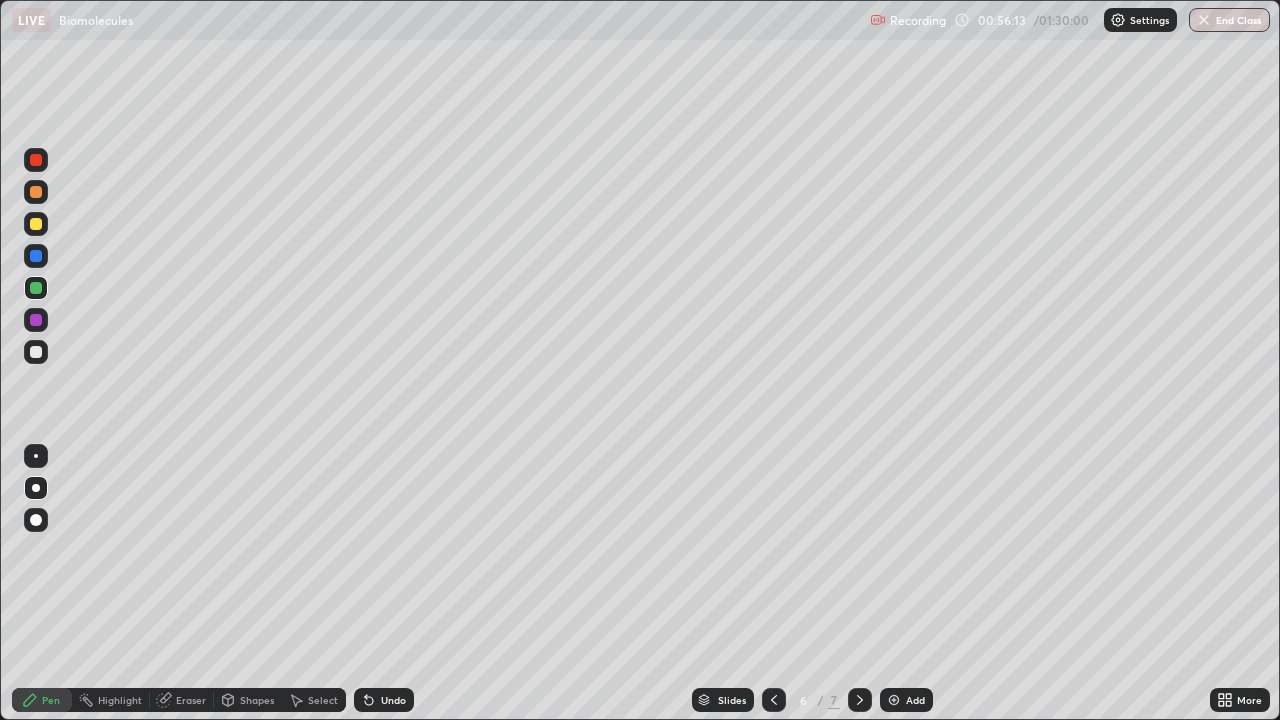 click on "Undo" at bounding box center [393, 700] 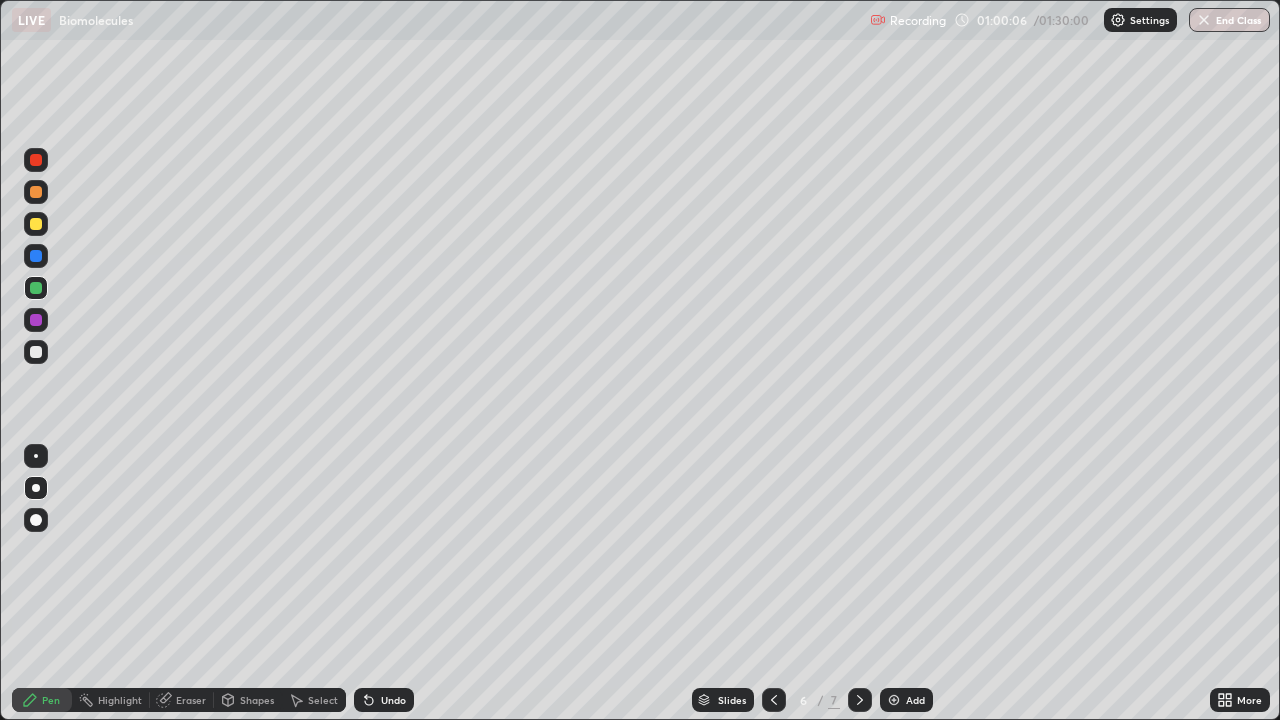 click on "Undo" at bounding box center (393, 700) 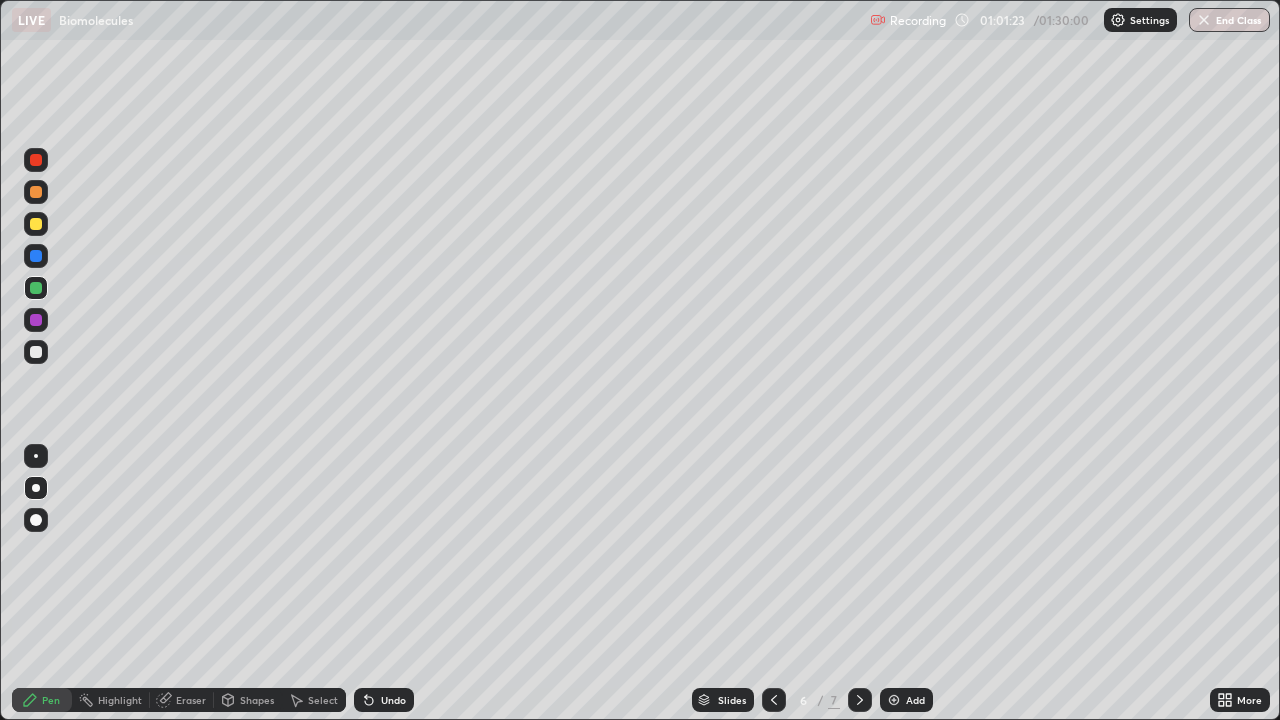 click at bounding box center (894, 700) 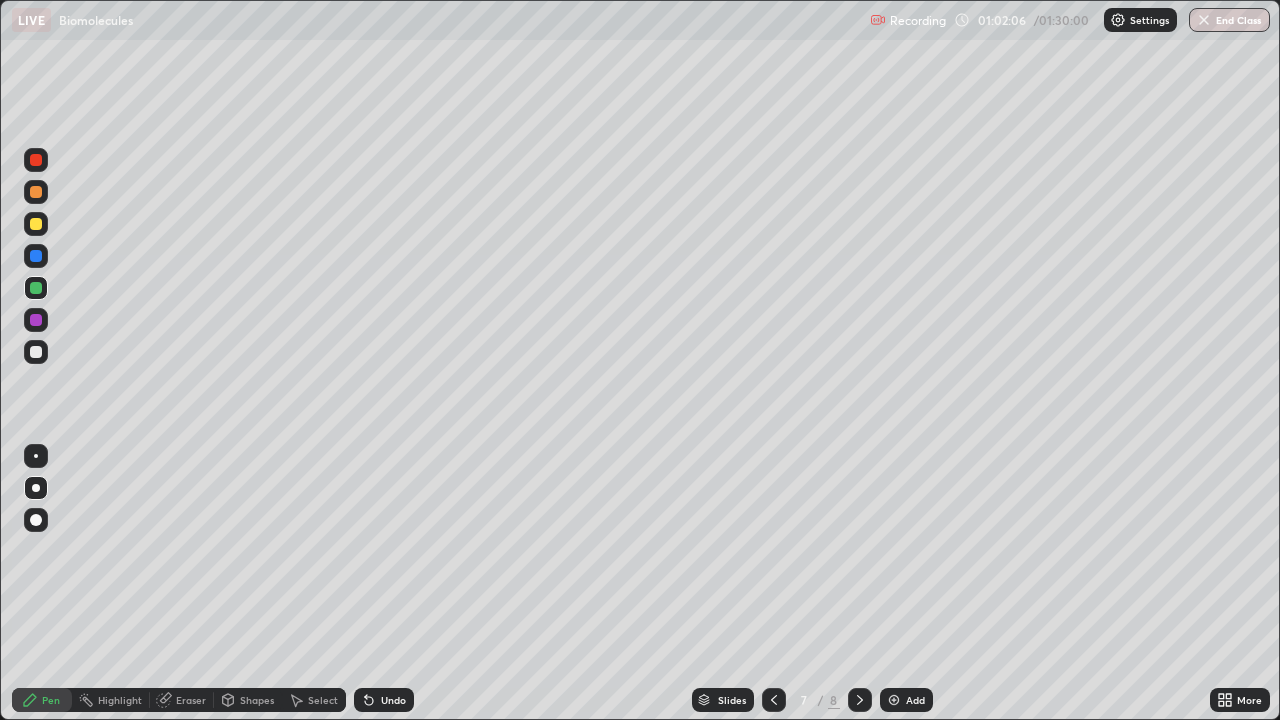 click on "Eraser" at bounding box center [191, 700] 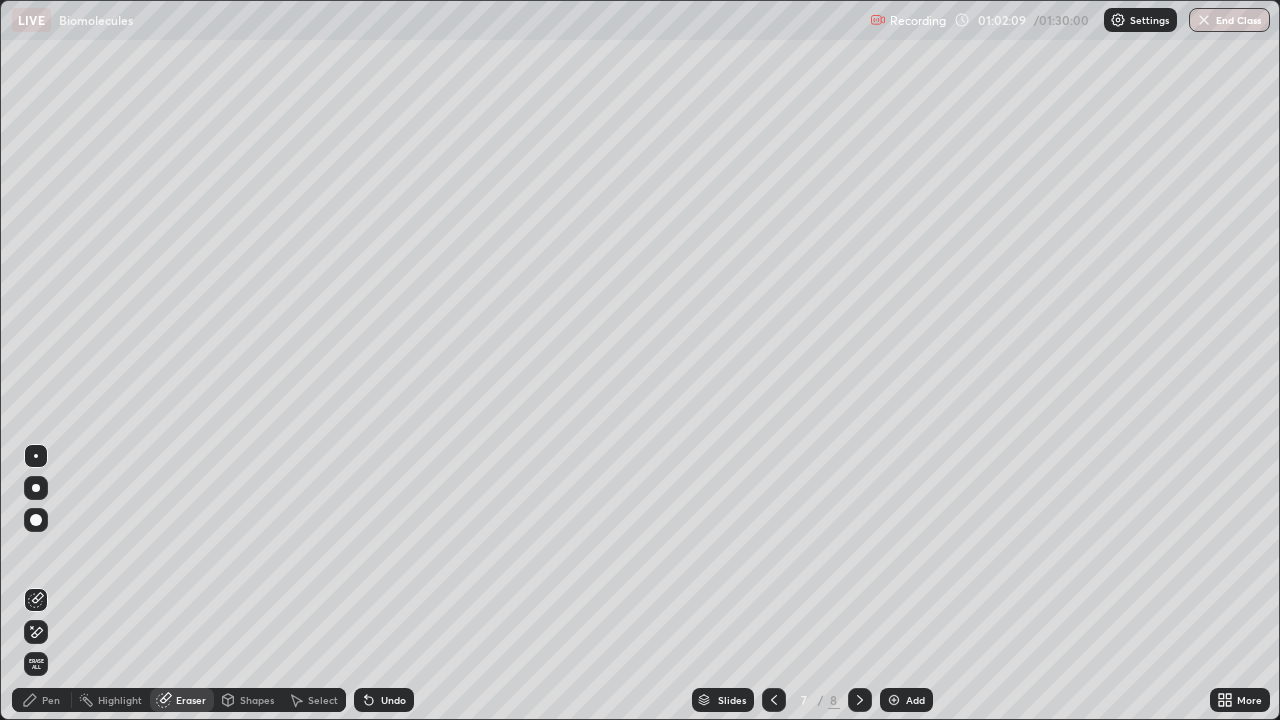click on "Pen" at bounding box center [42, 700] 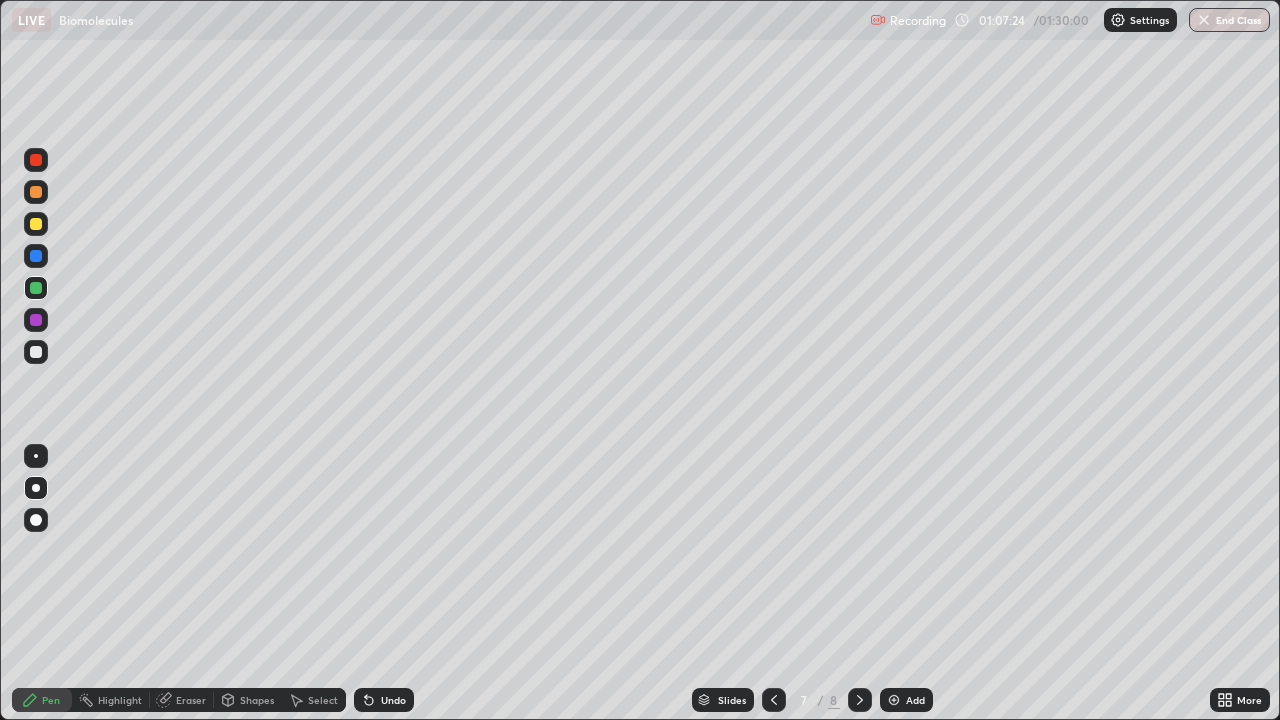 click at bounding box center [894, 700] 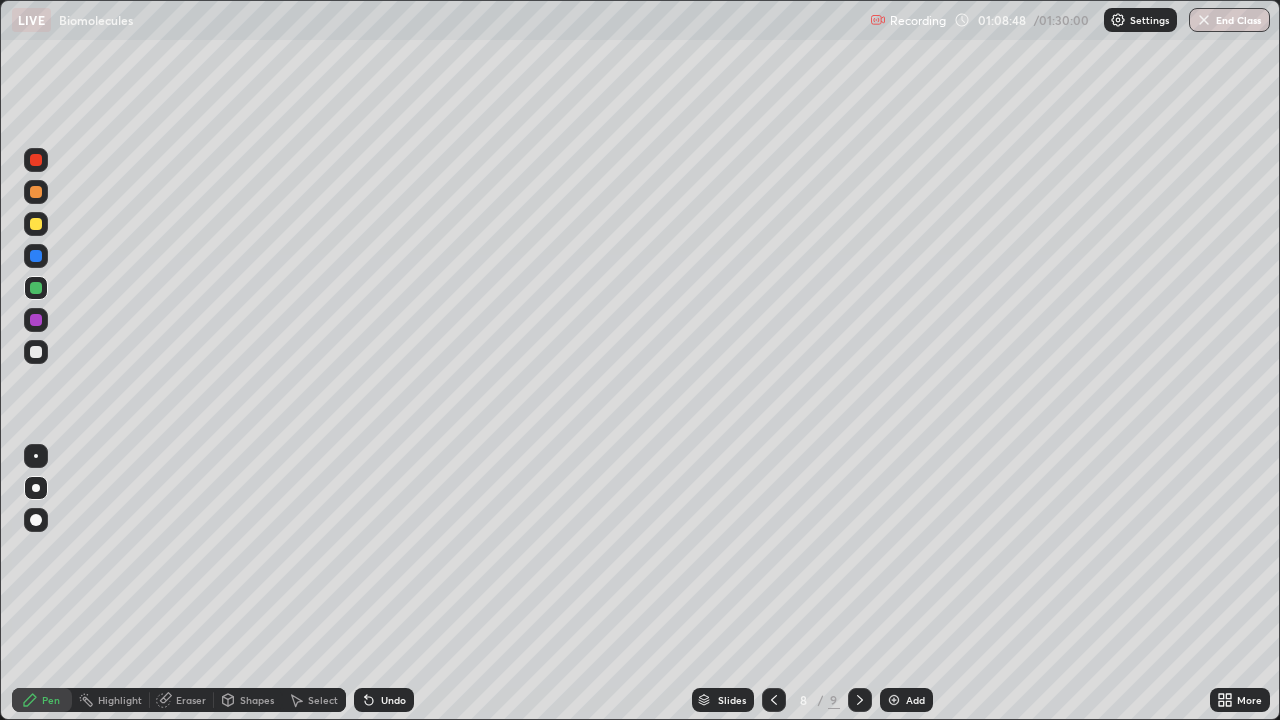 click on "Undo" at bounding box center [384, 700] 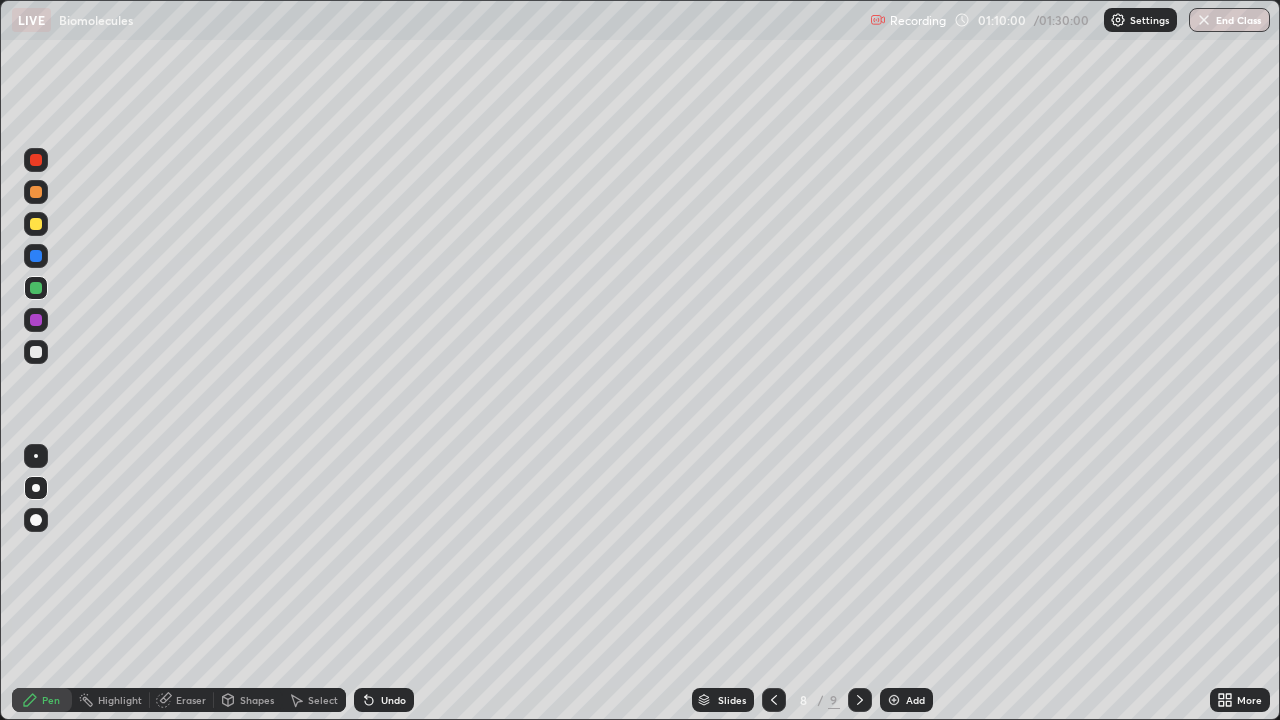 click at bounding box center (36, 456) 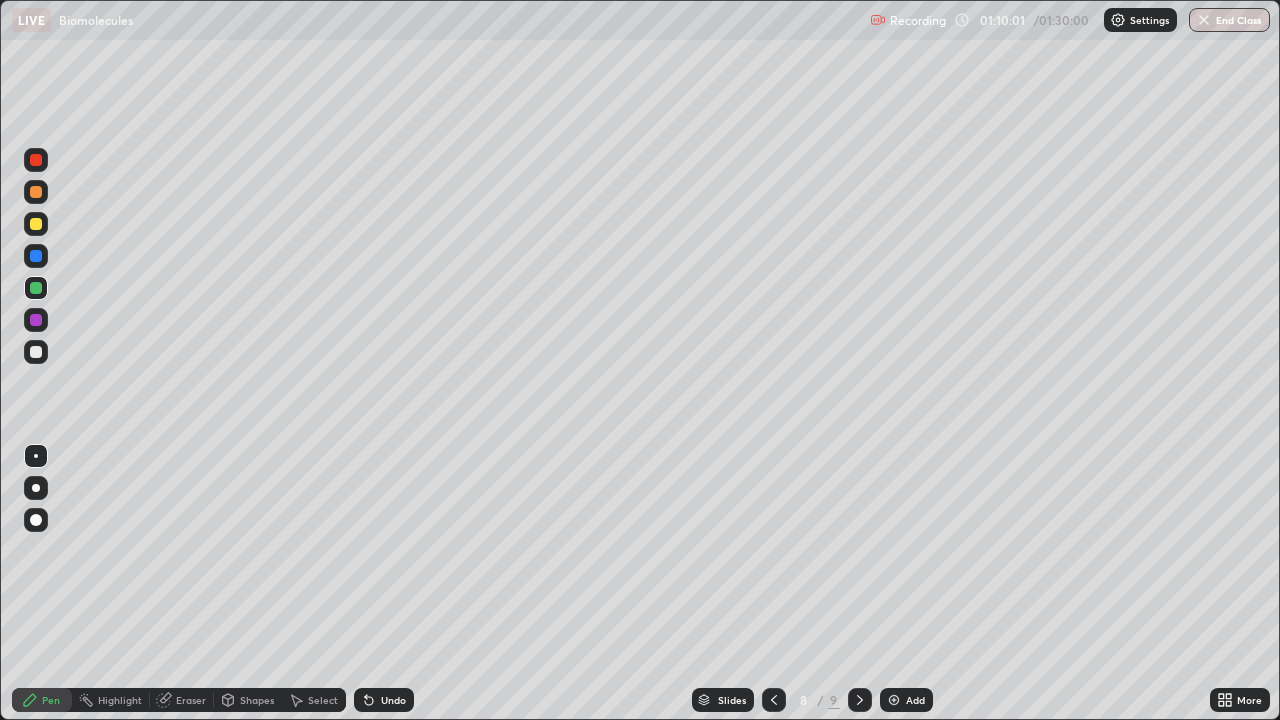 click at bounding box center [36, 352] 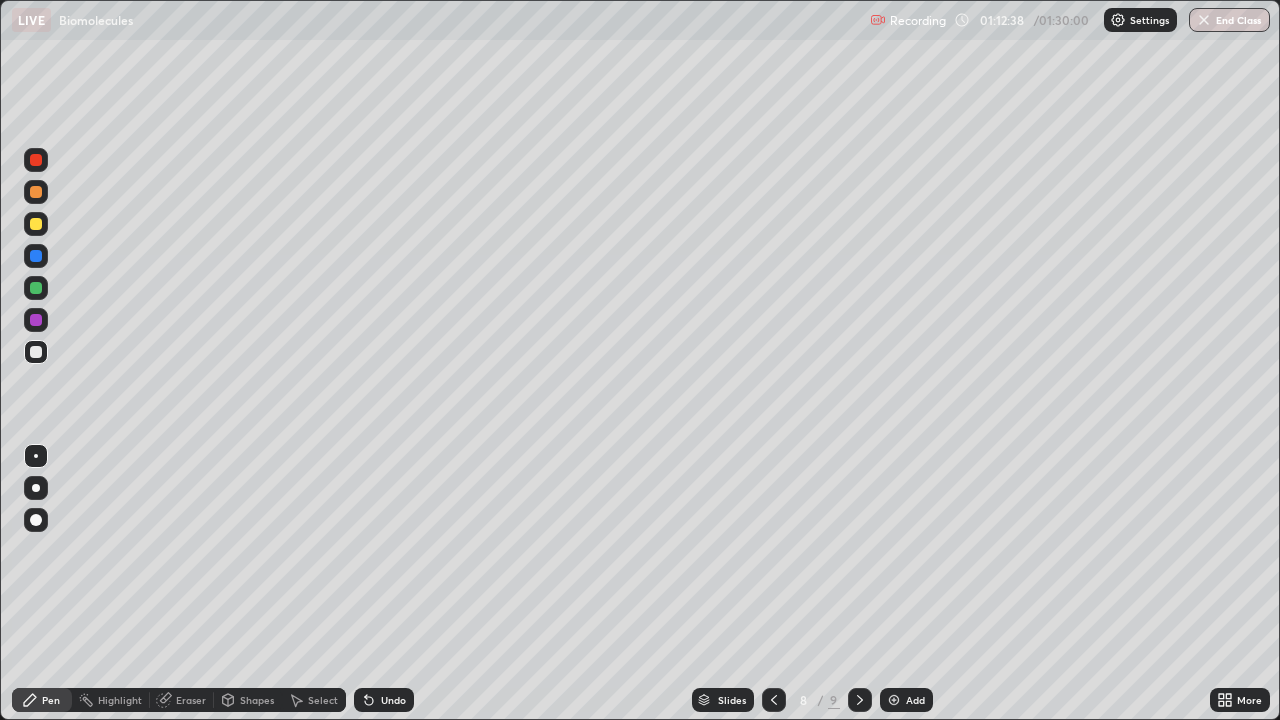 click at bounding box center (36, 288) 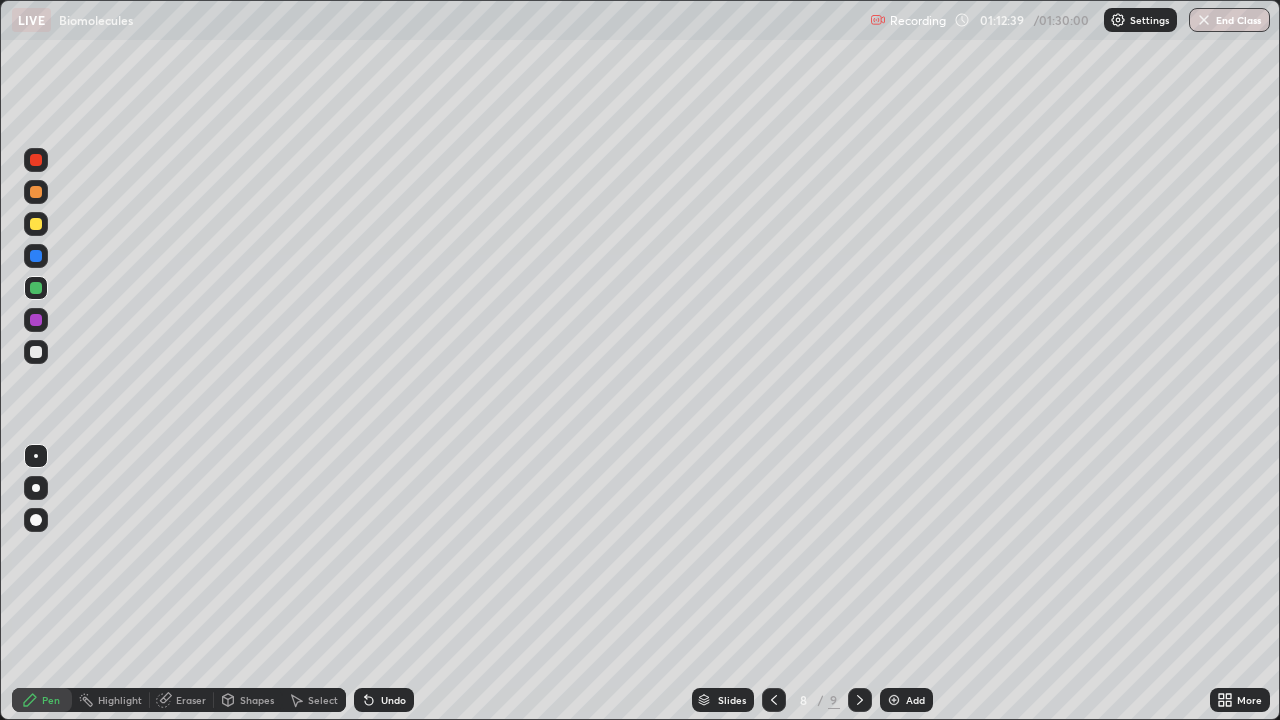click at bounding box center [36, 488] 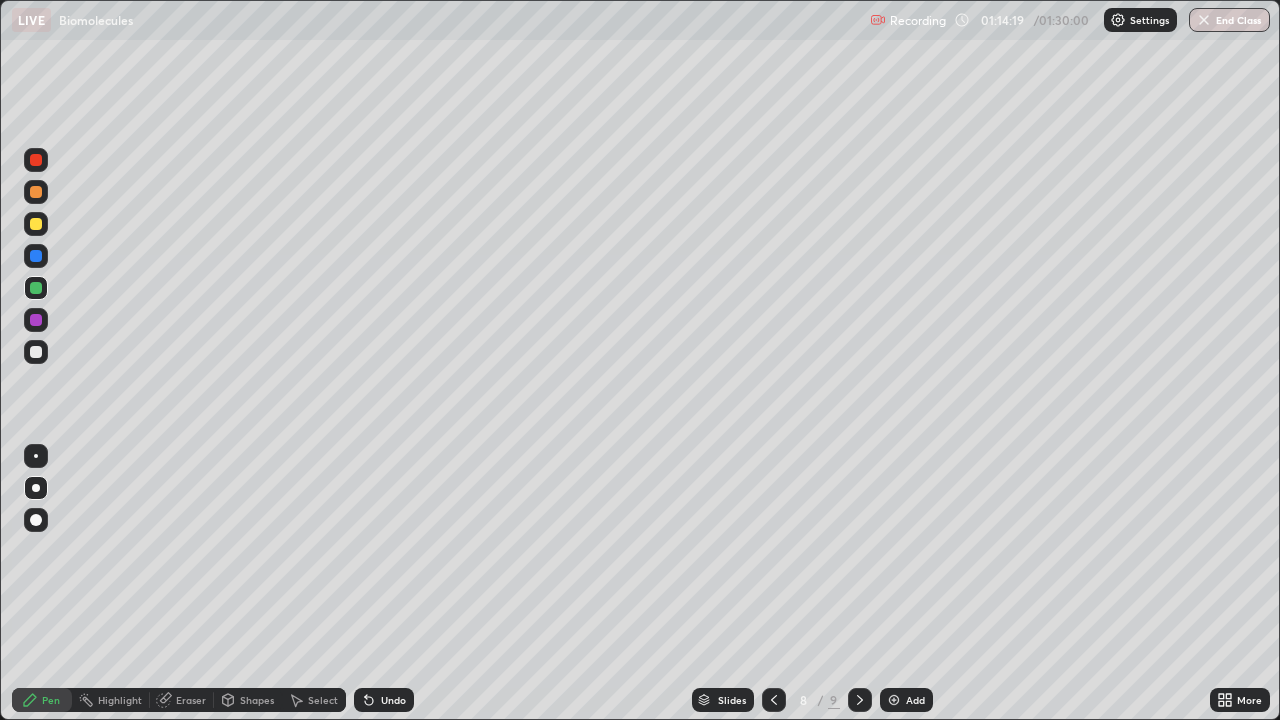 click at bounding box center (36, 456) 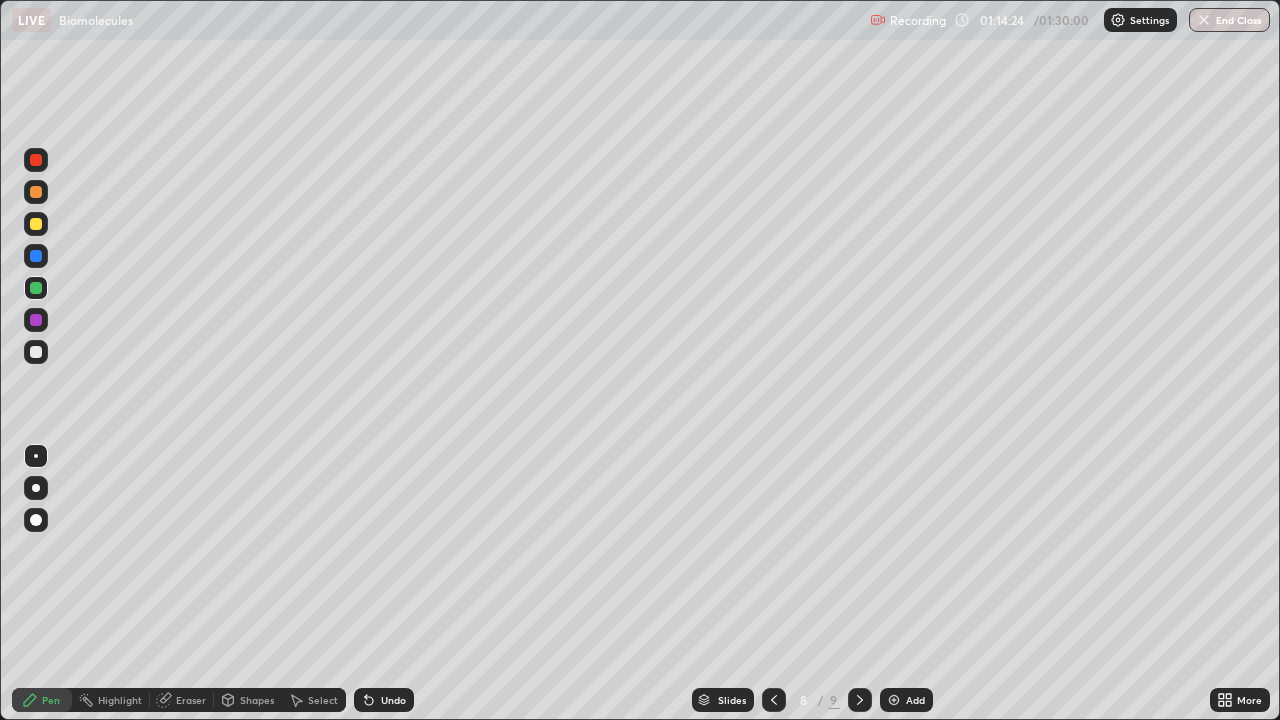 click at bounding box center (36, 456) 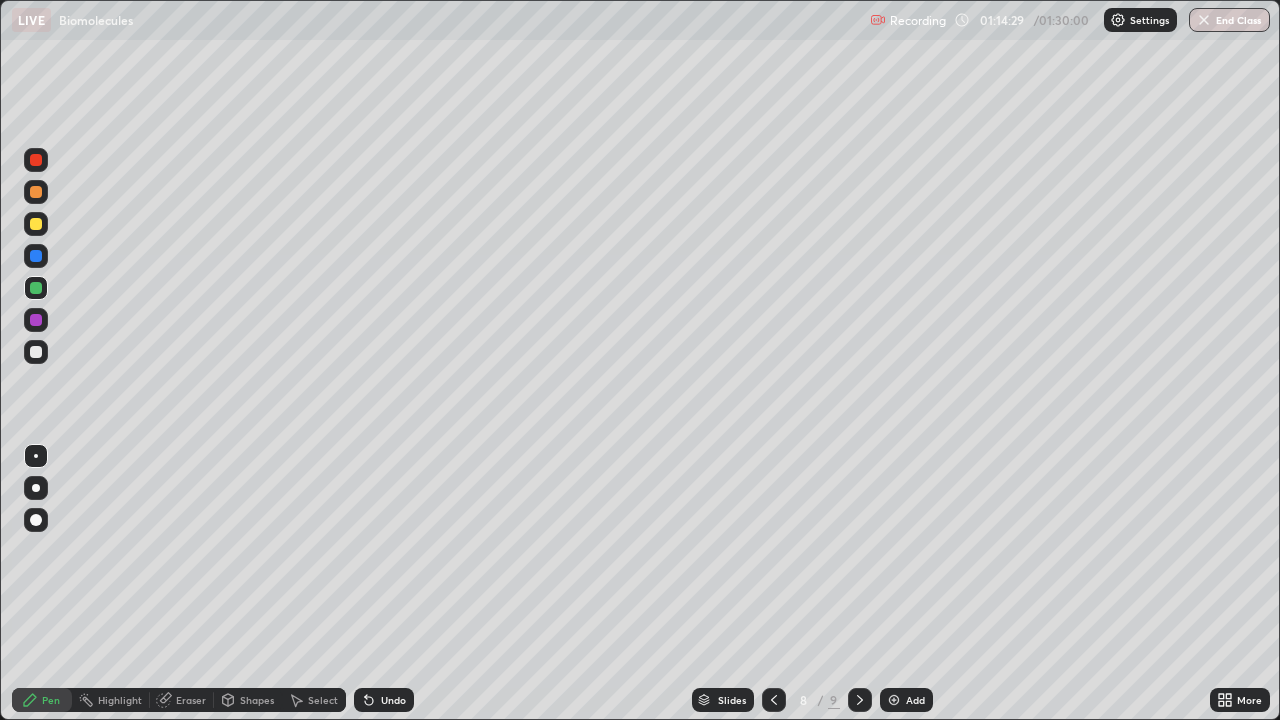 click at bounding box center [36, 352] 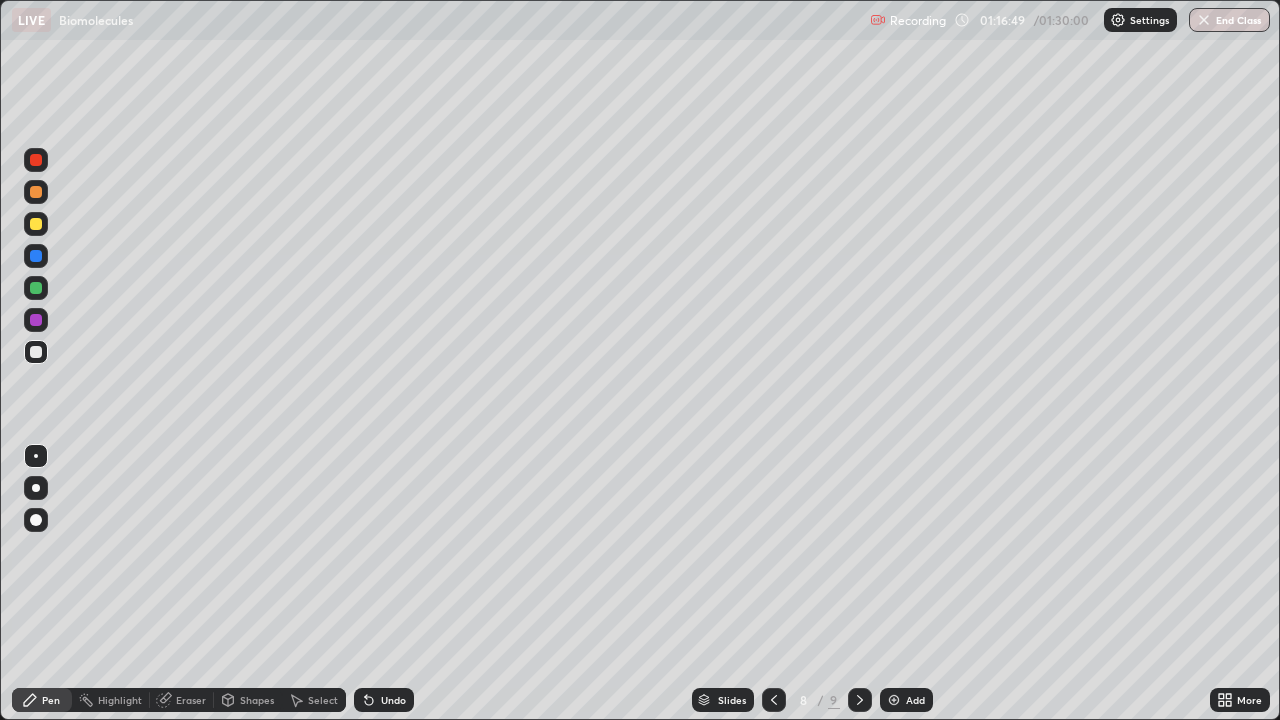 click at bounding box center [36, 288] 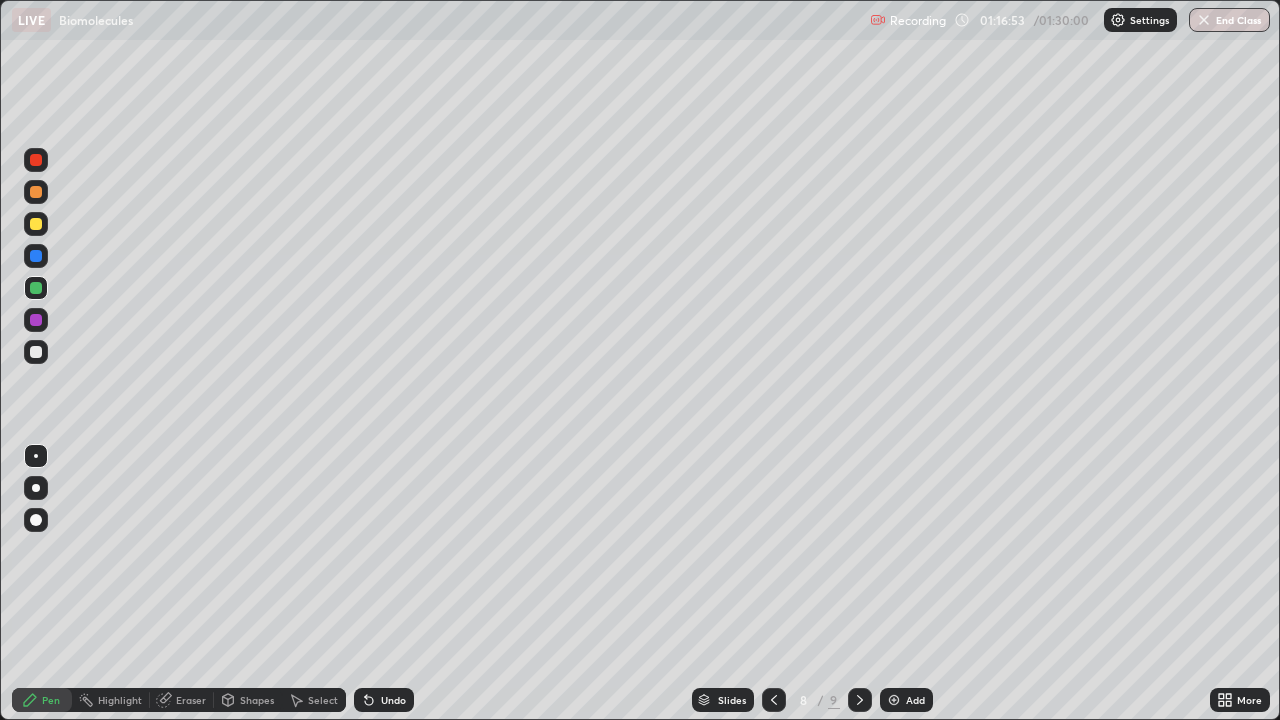 click on "Undo" at bounding box center (393, 700) 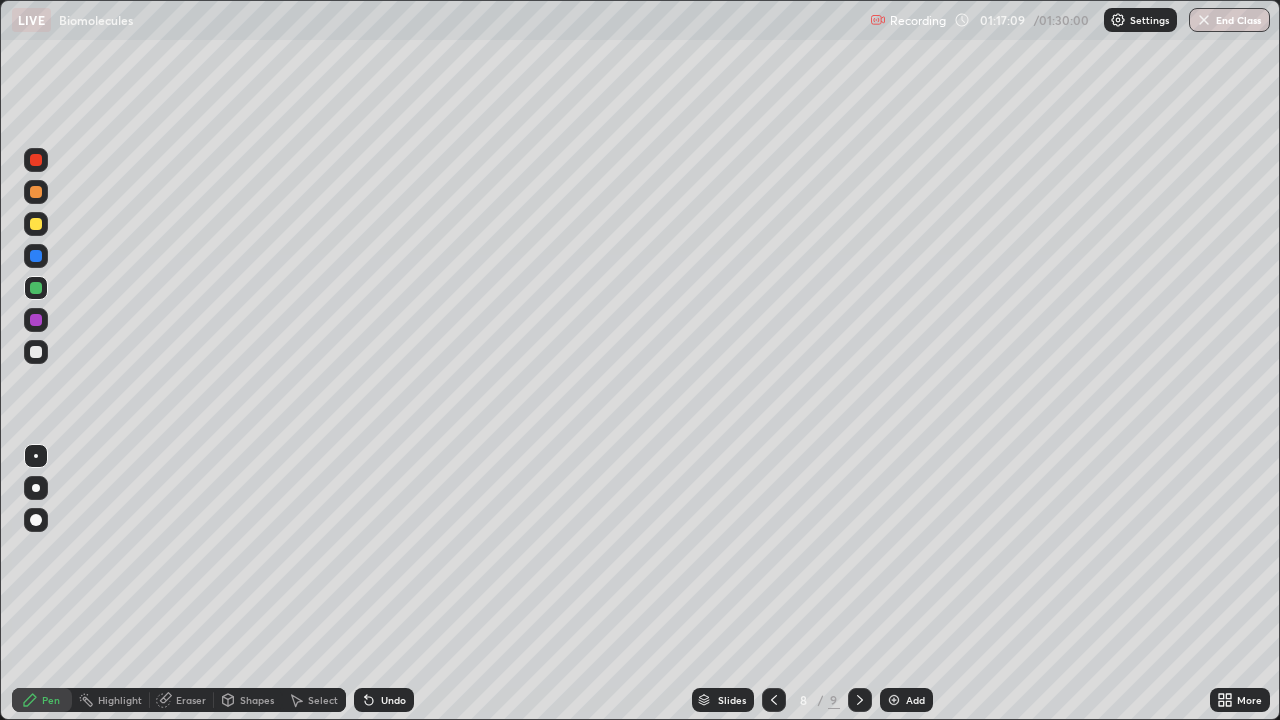click at bounding box center (36, 352) 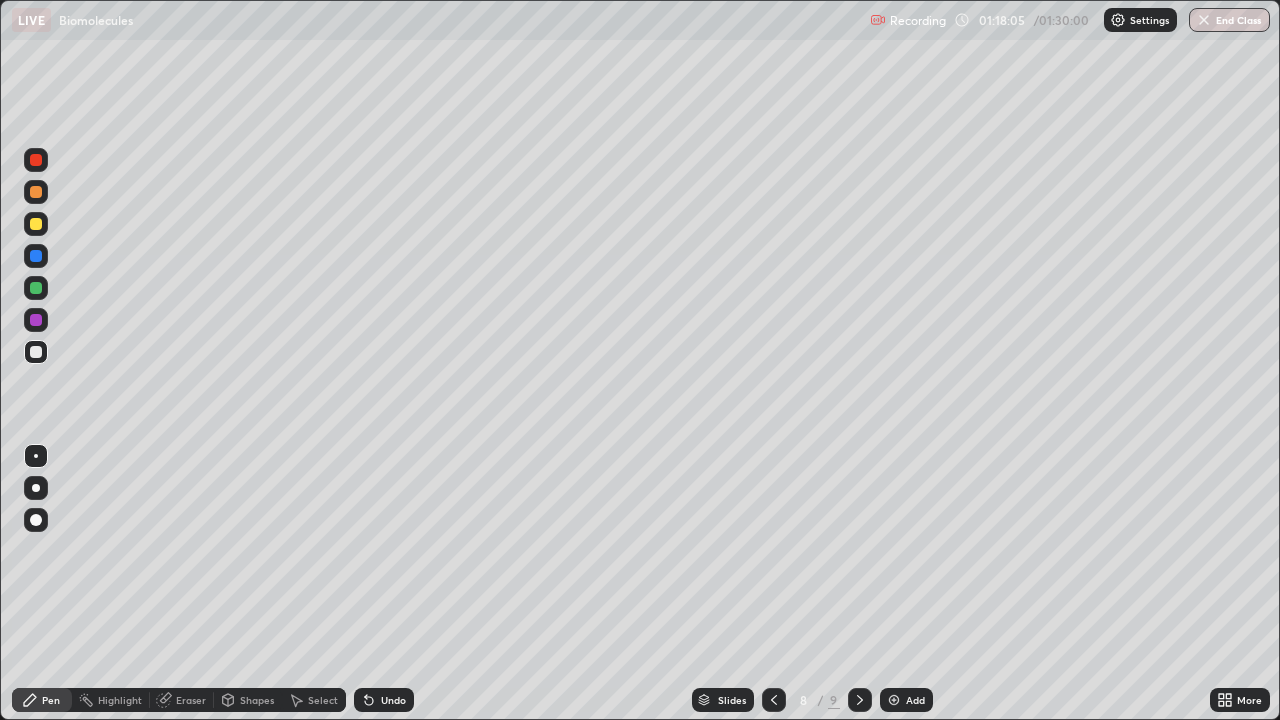 click at bounding box center [36, 488] 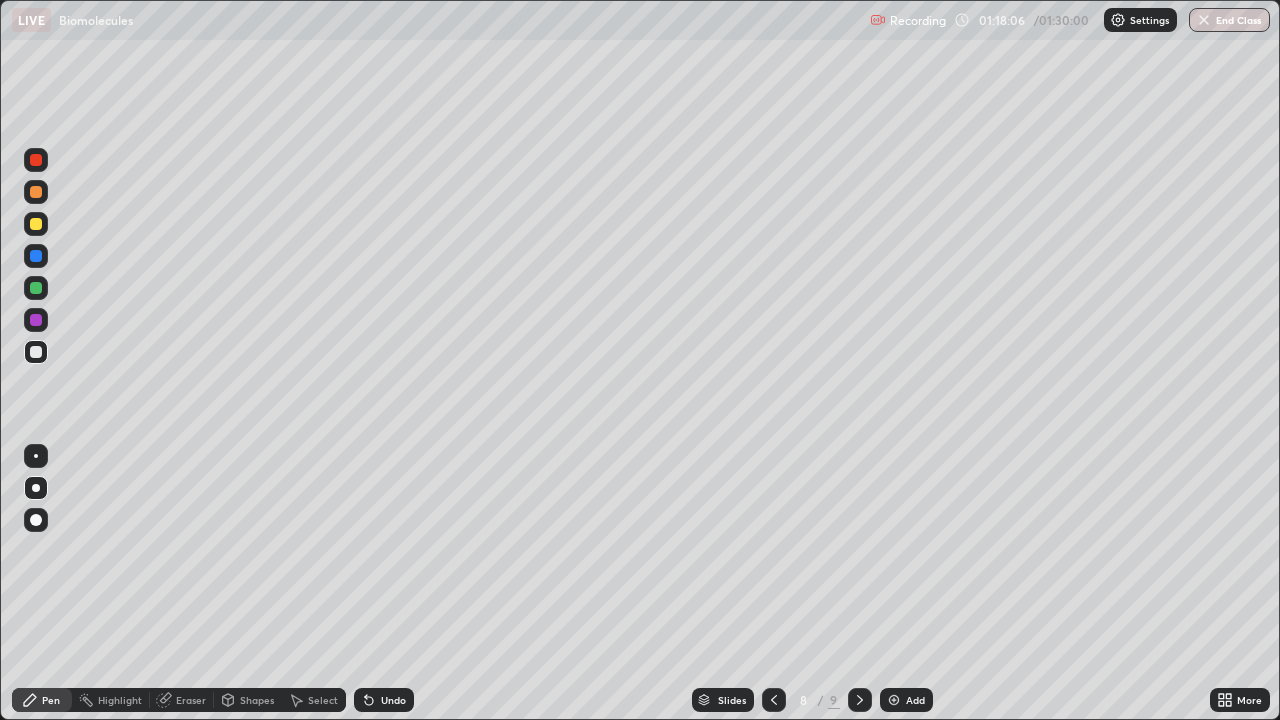 click at bounding box center (36, 288) 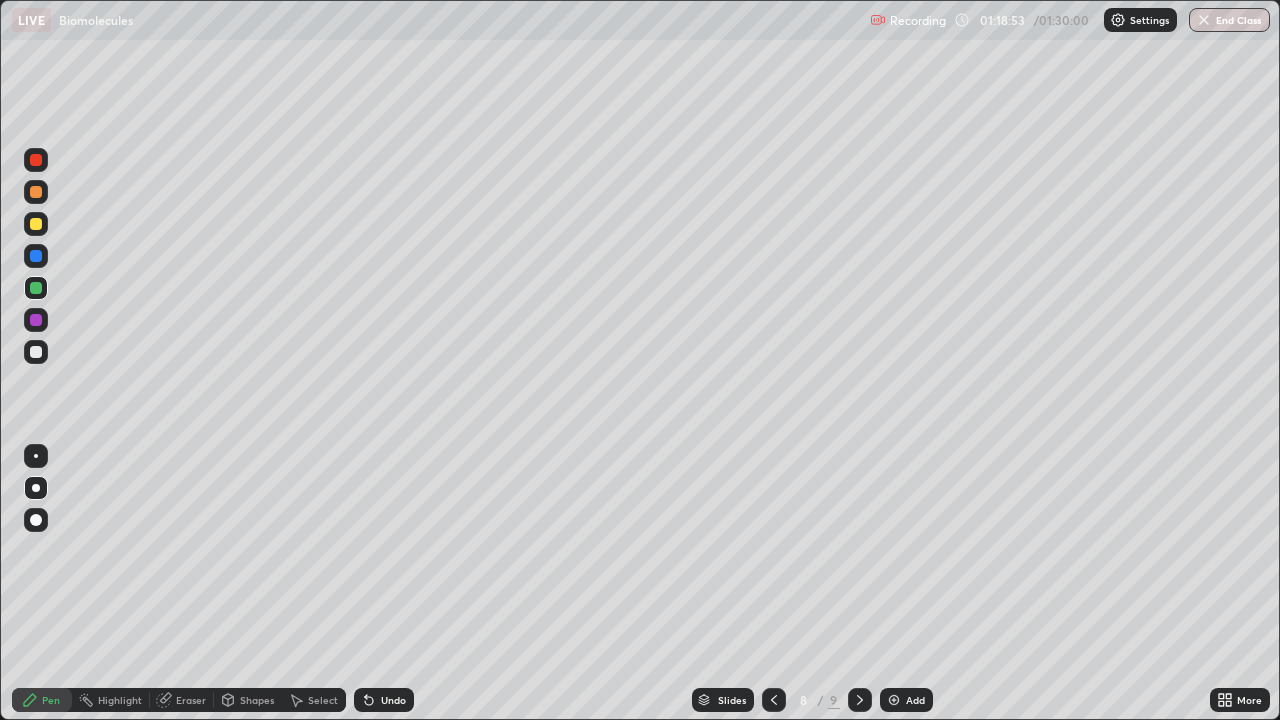 click at bounding box center [36, 456] 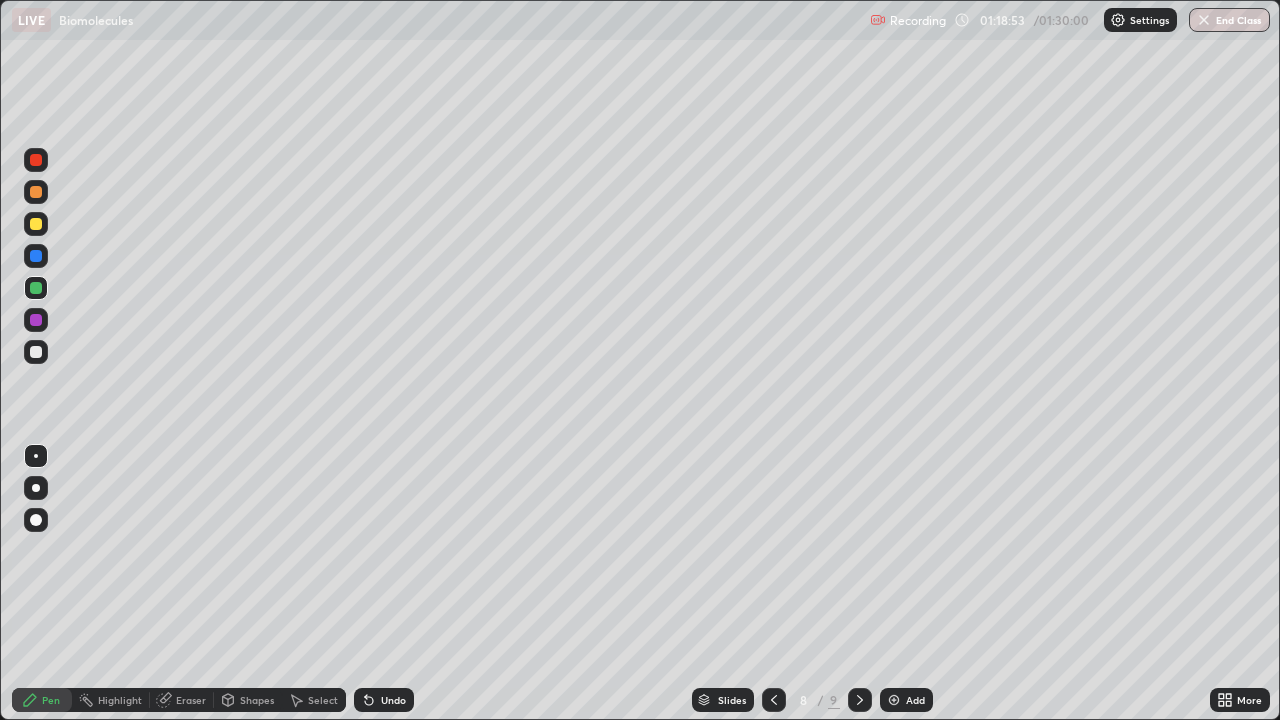 click at bounding box center (36, 456) 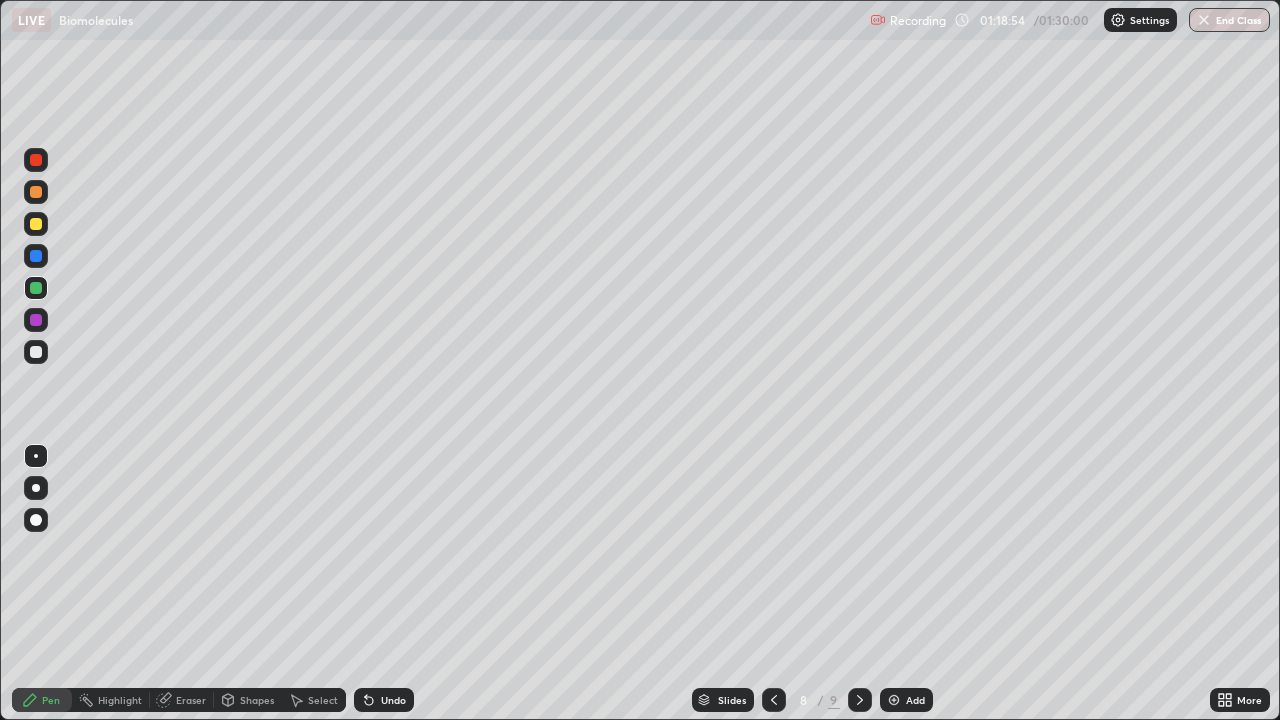 click at bounding box center (36, 352) 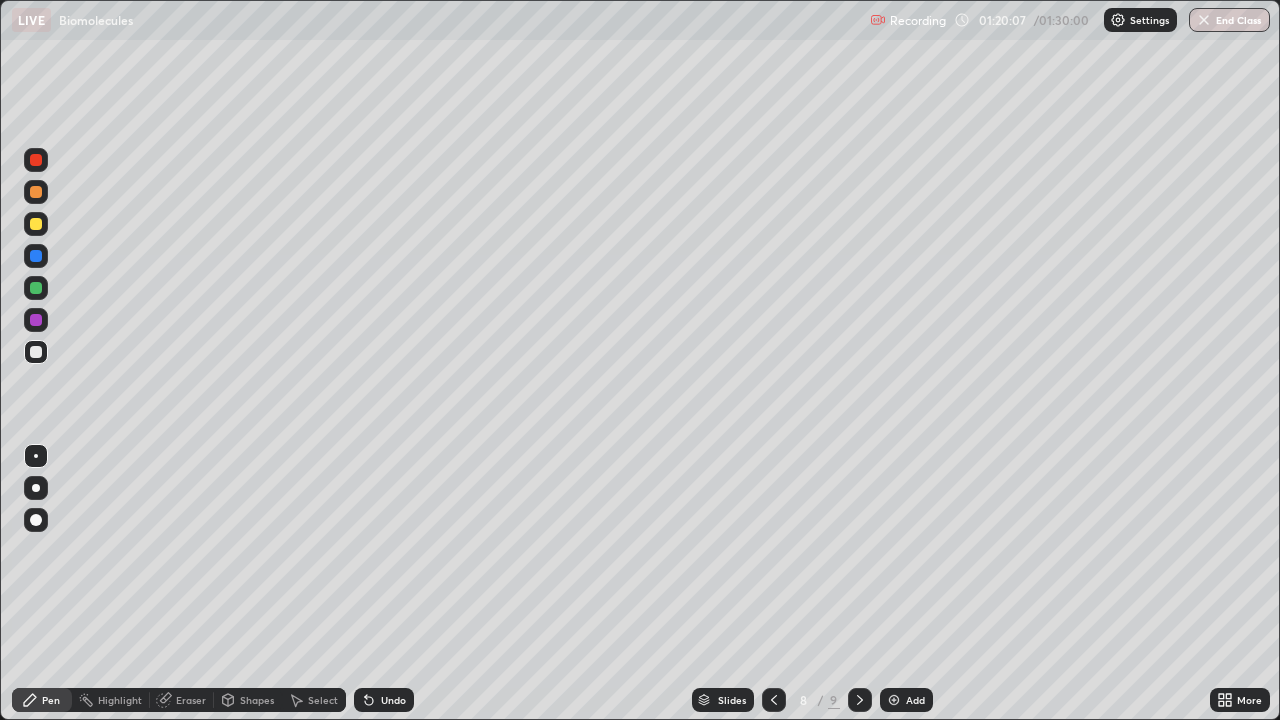 click on "Undo" at bounding box center [393, 700] 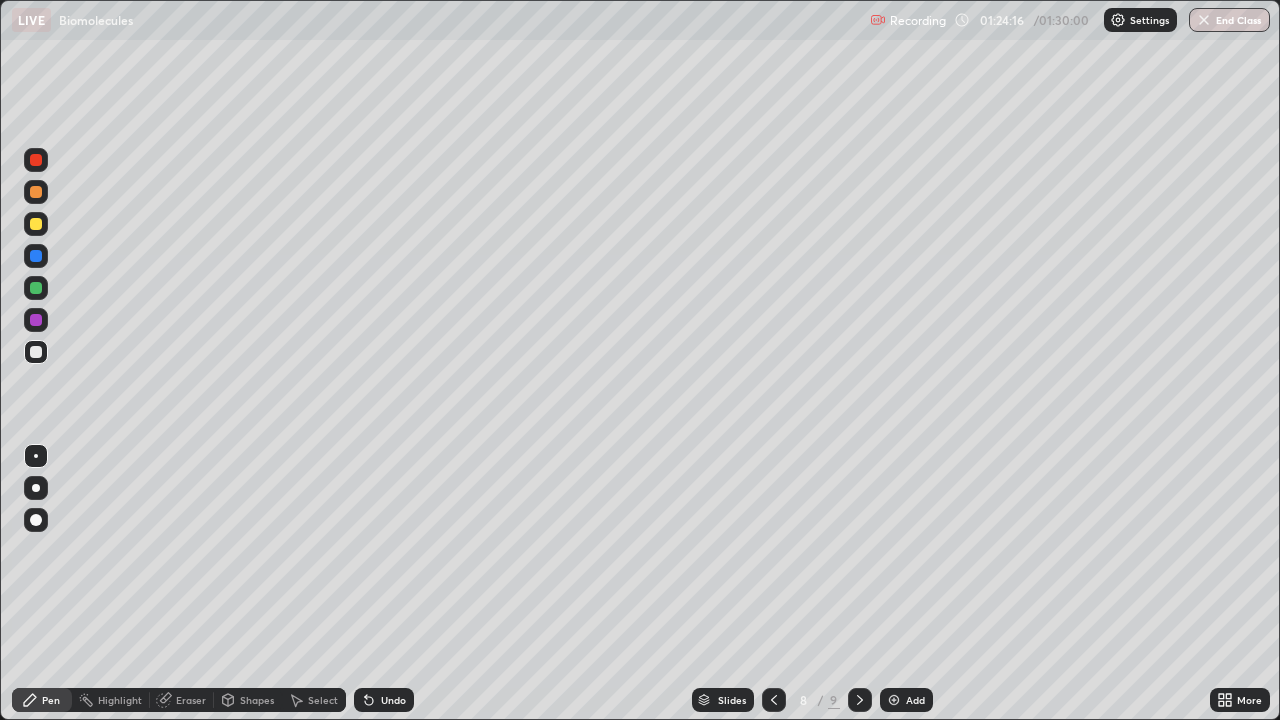click at bounding box center [1204, 20] 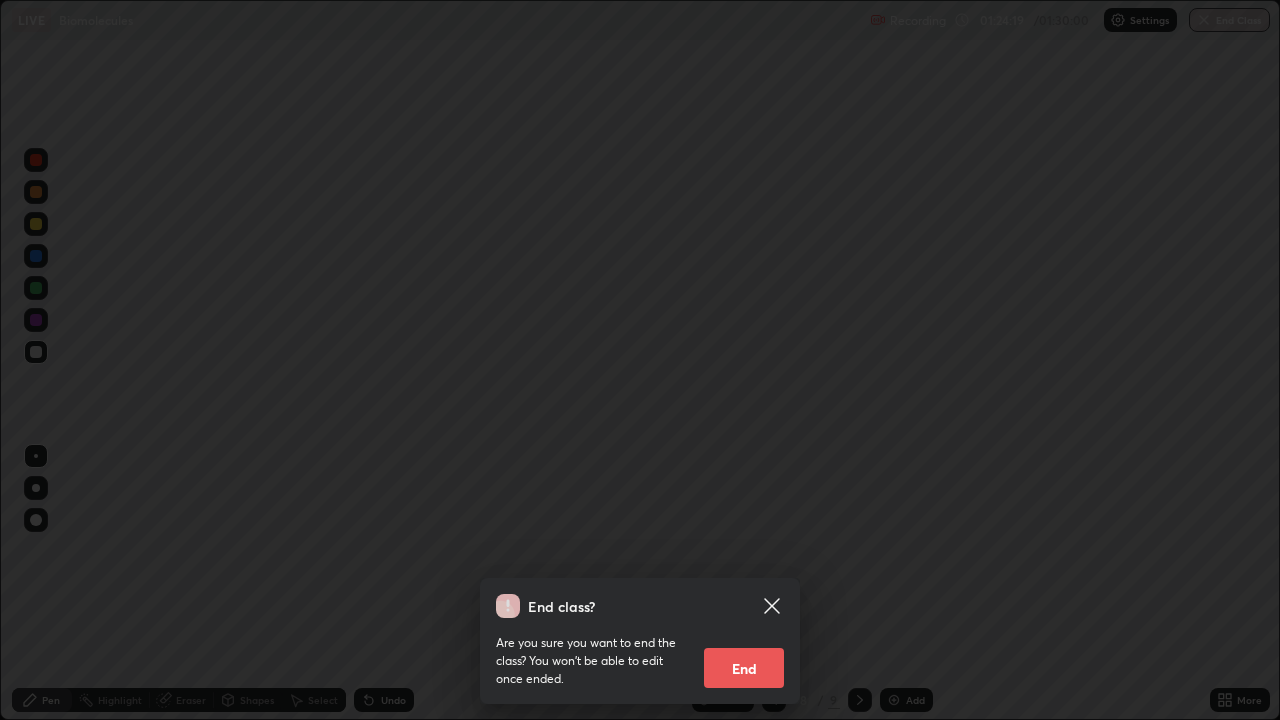 click on "End" at bounding box center [744, 668] 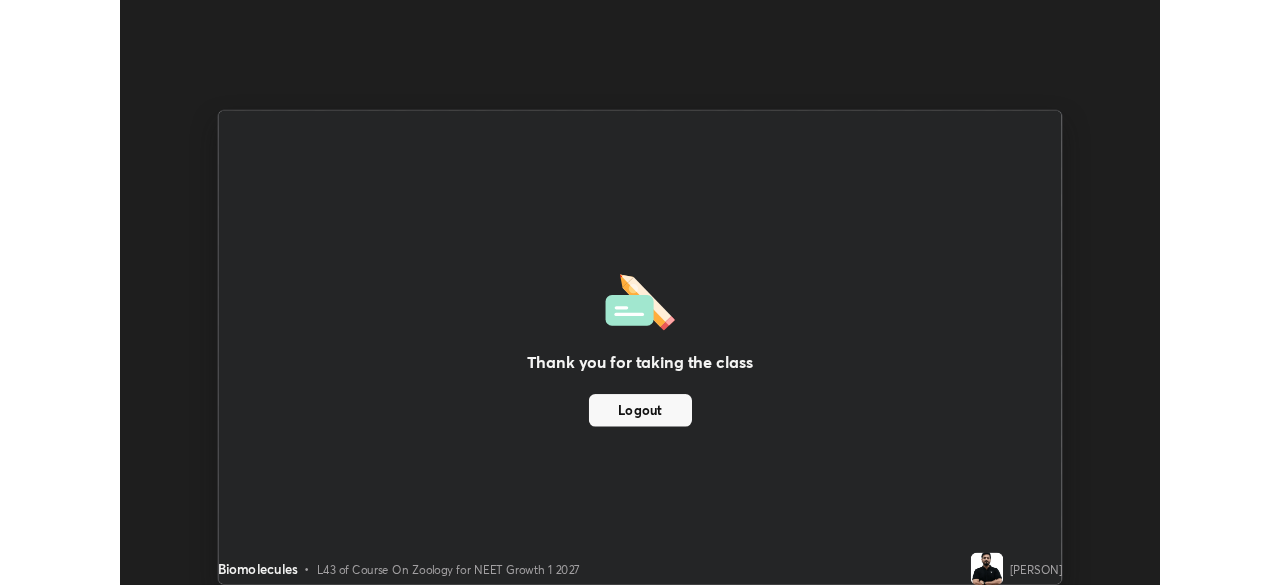 scroll, scrollTop: 585, scrollLeft: 1280, axis: both 